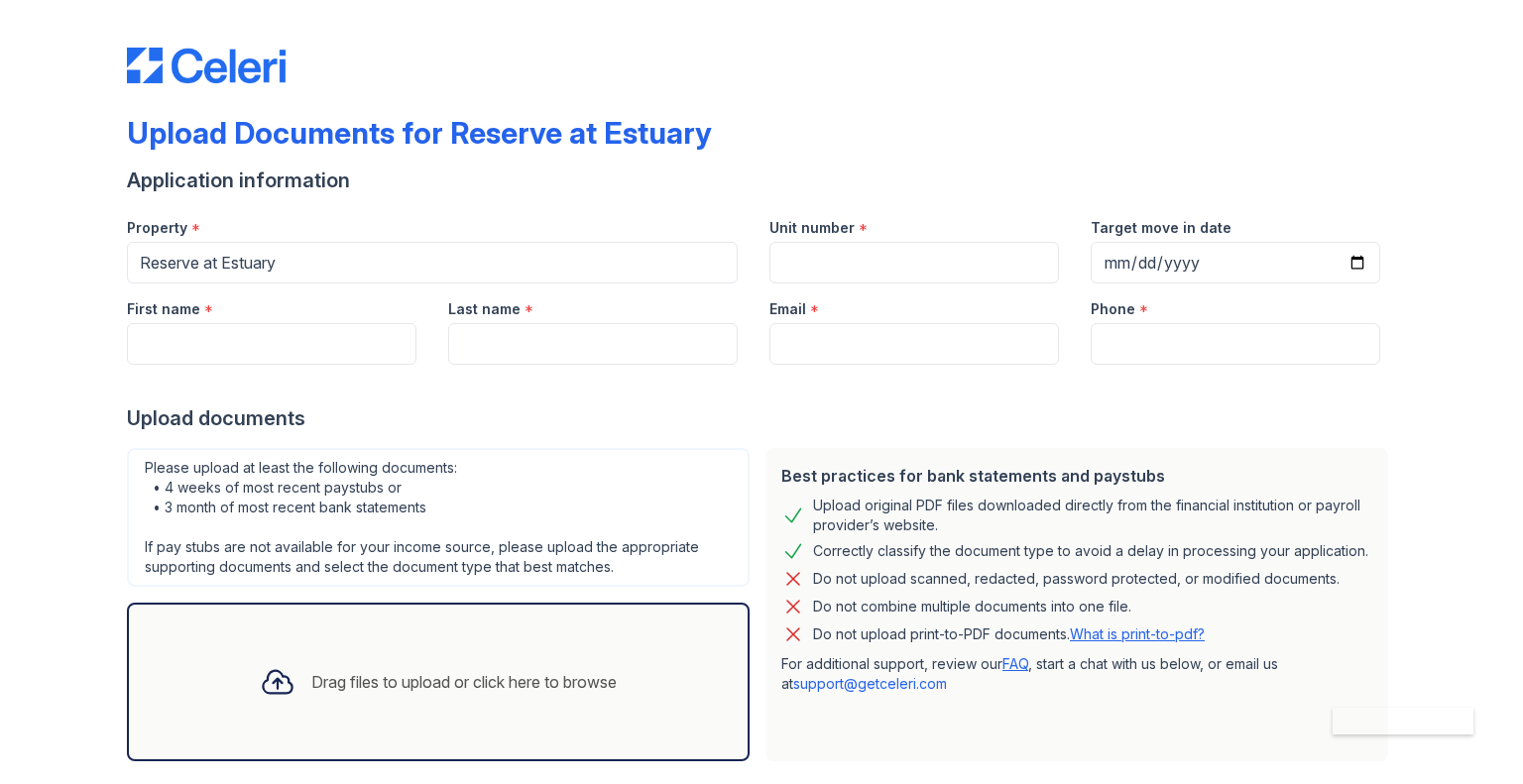 scroll, scrollTop: 0, scrollLeft: 0, axis: both 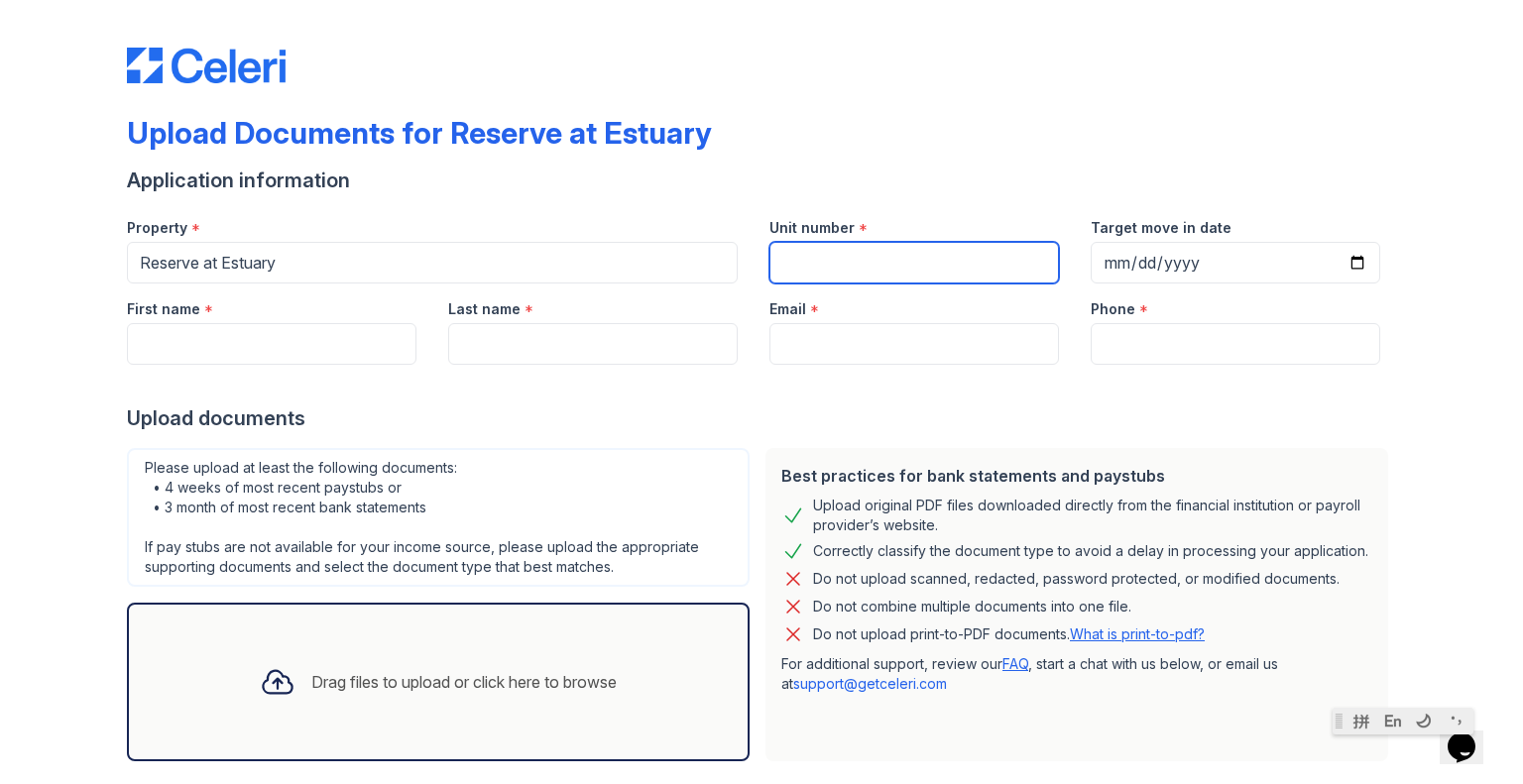 click on "Unit number" at bounding box center (914, 263) 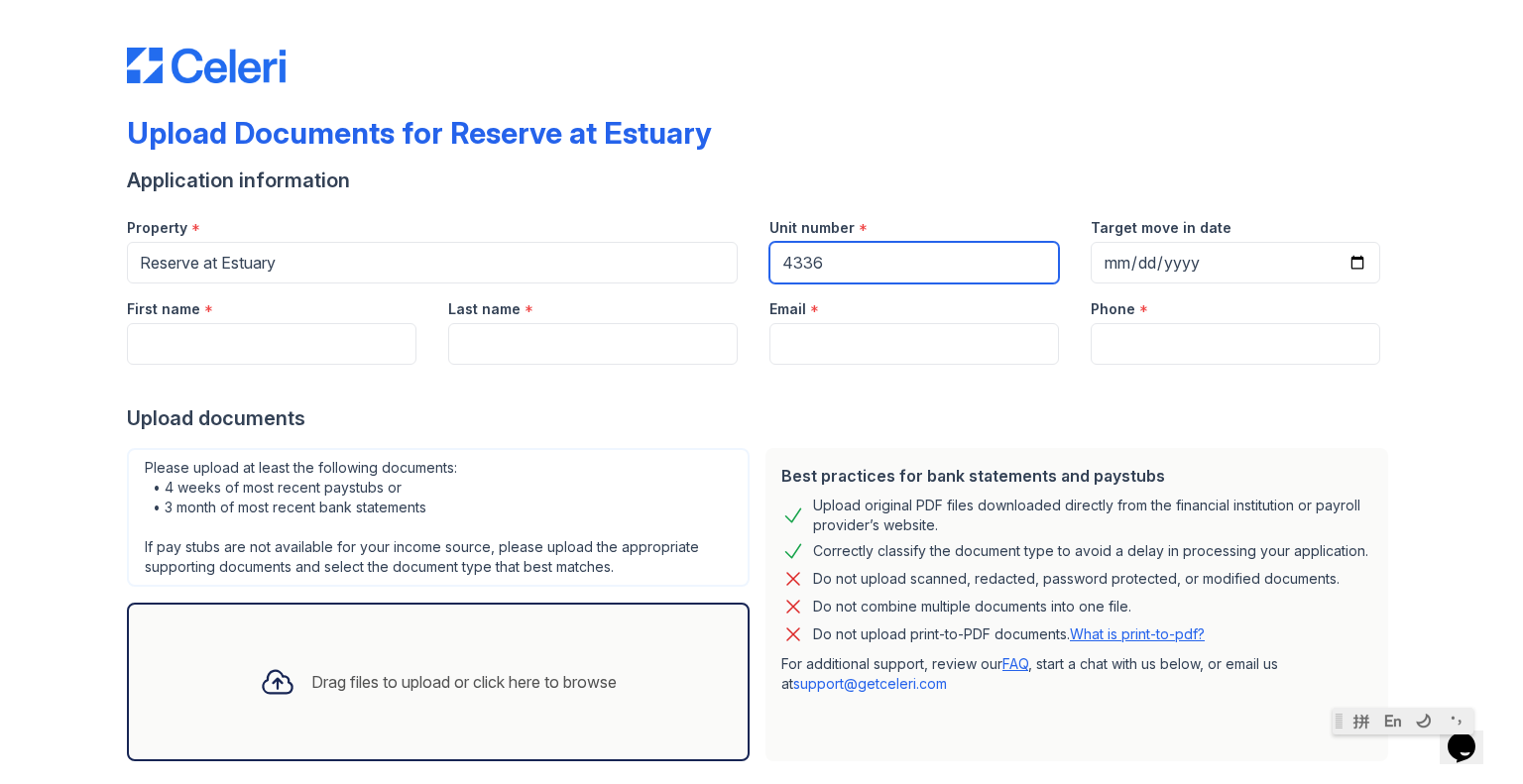type on "4336" 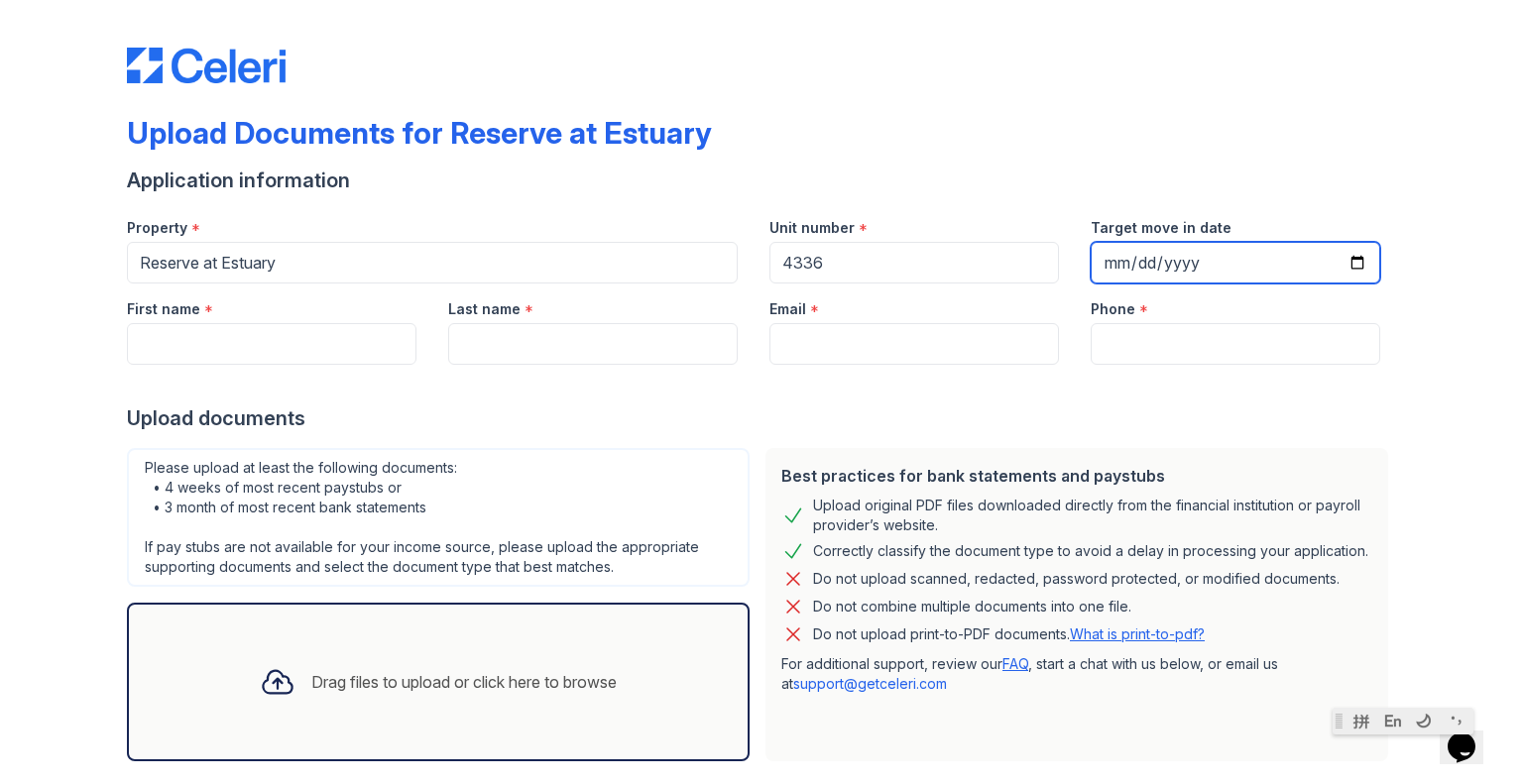 click on "Target move in date" at bounding box center [1235, 263] 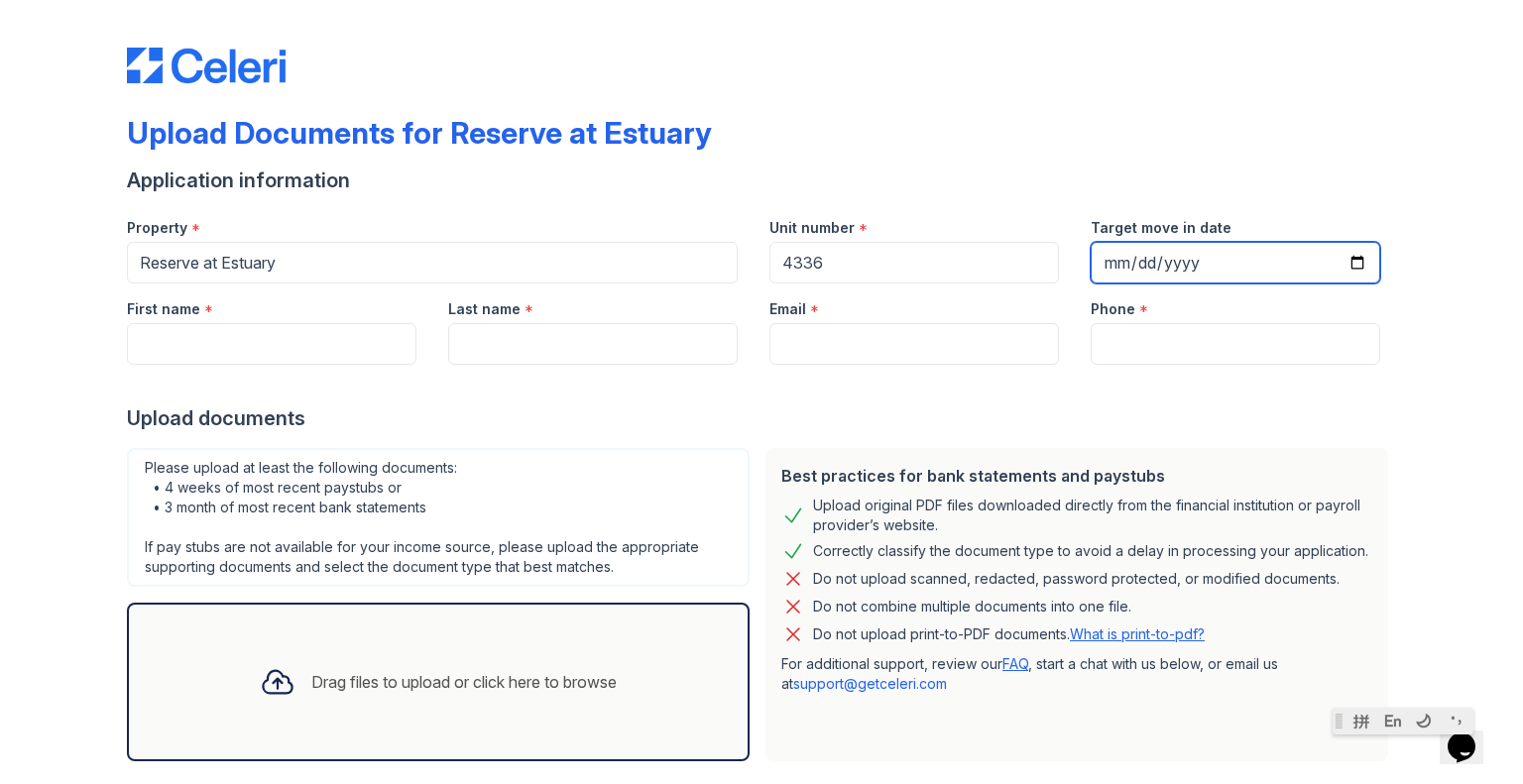 type on "[DATE]" 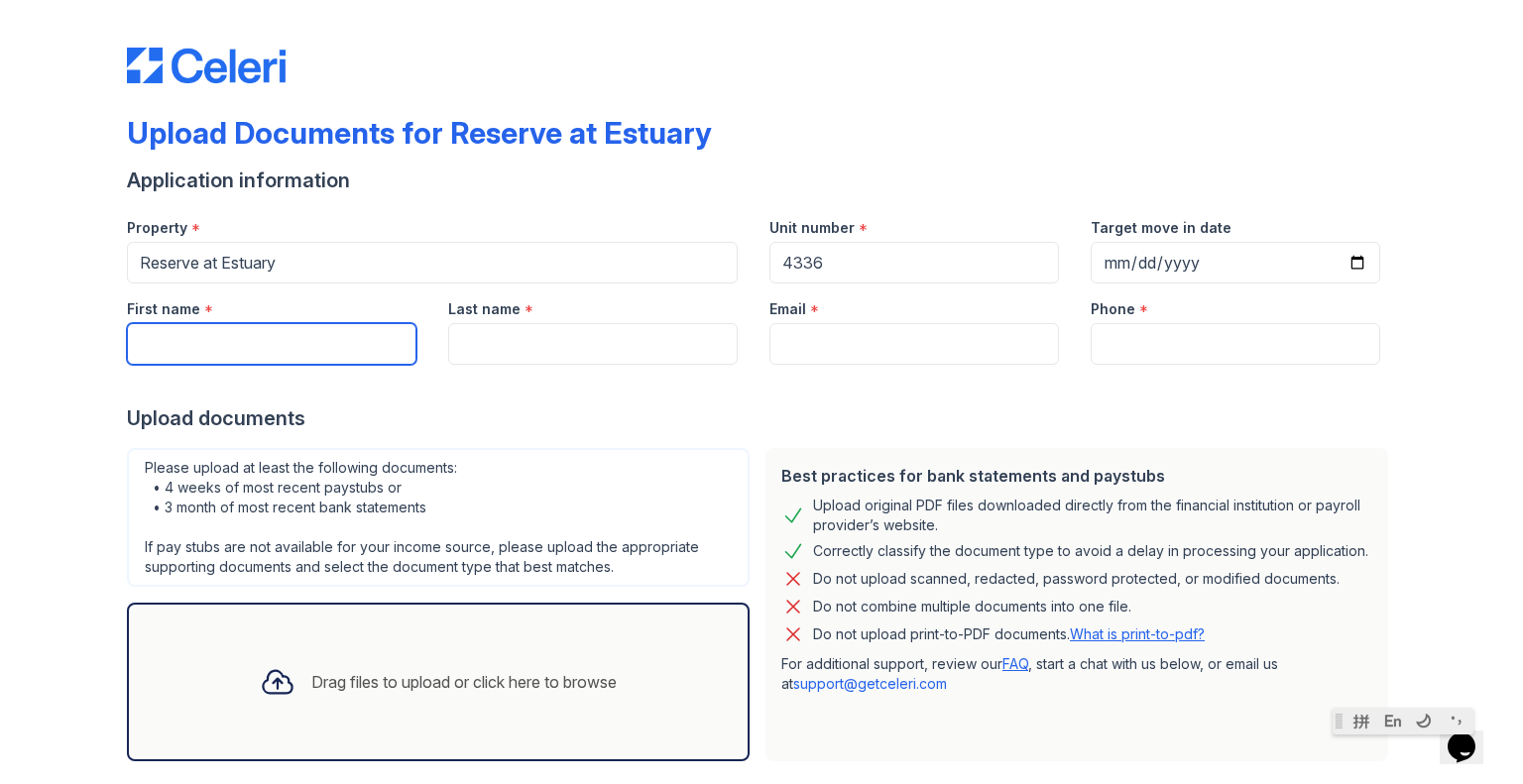 click on "First name" at bounding box center [272, 344] 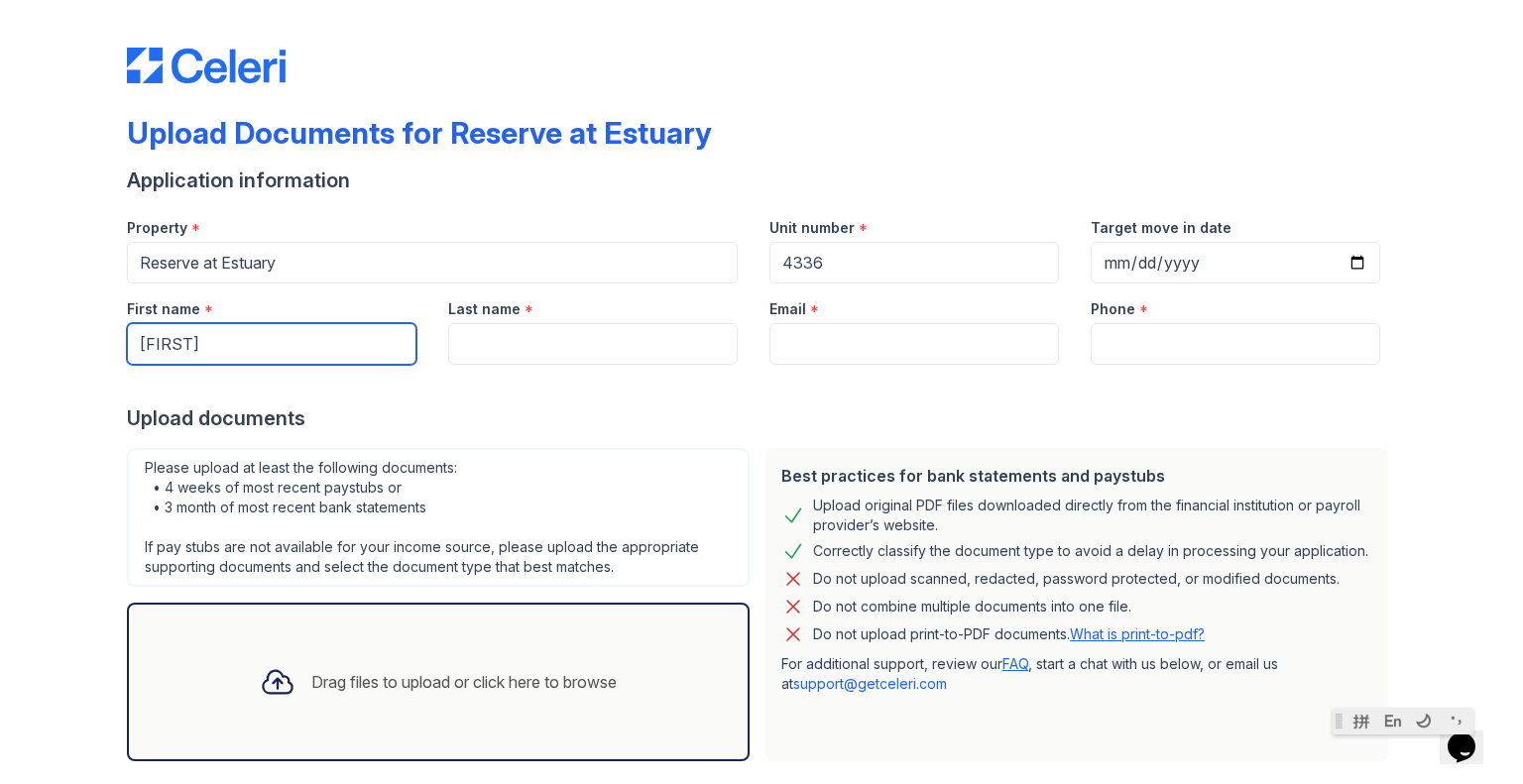 type on "[FIRST]" 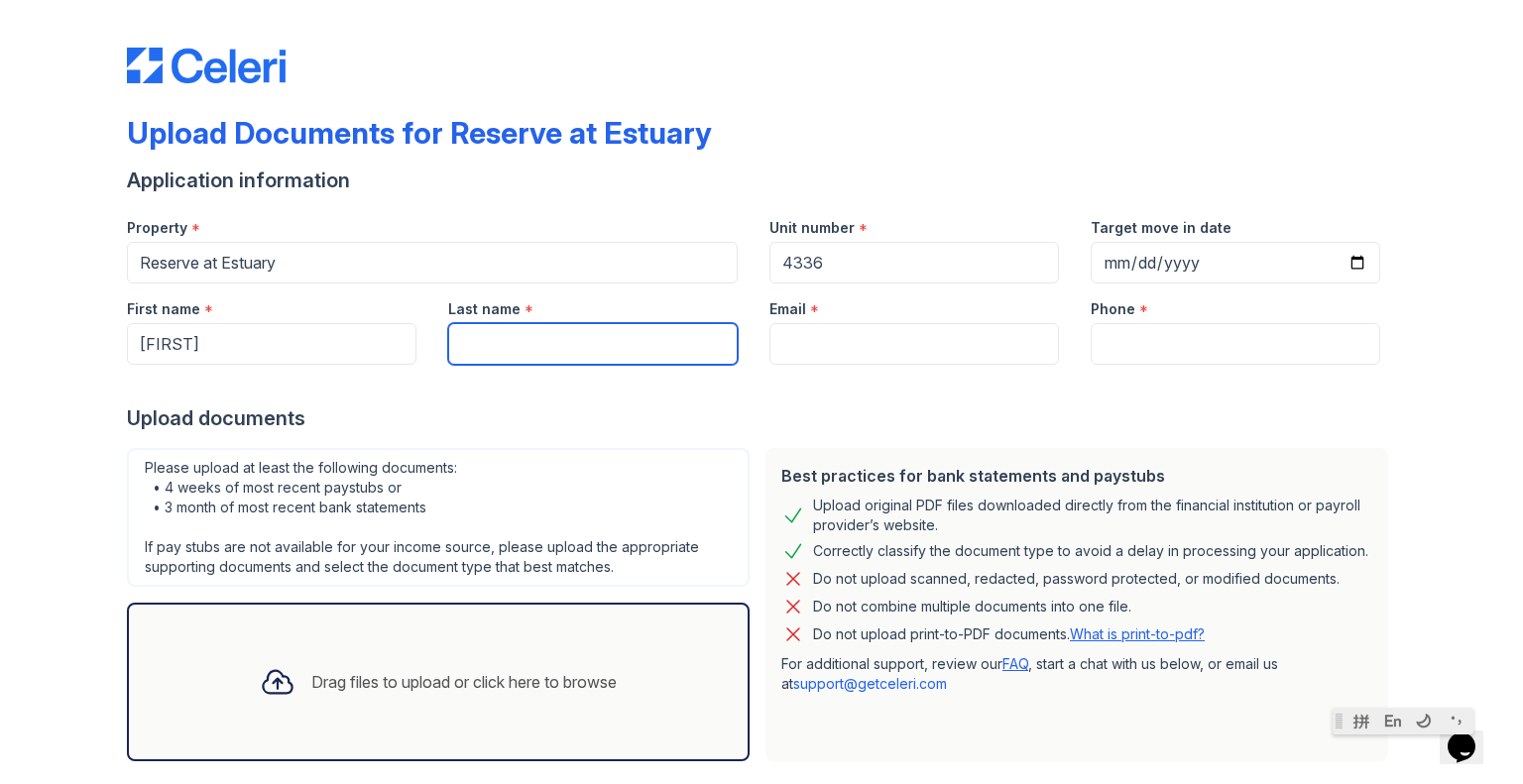 click on "Last name" at bounding box center (593, 344) 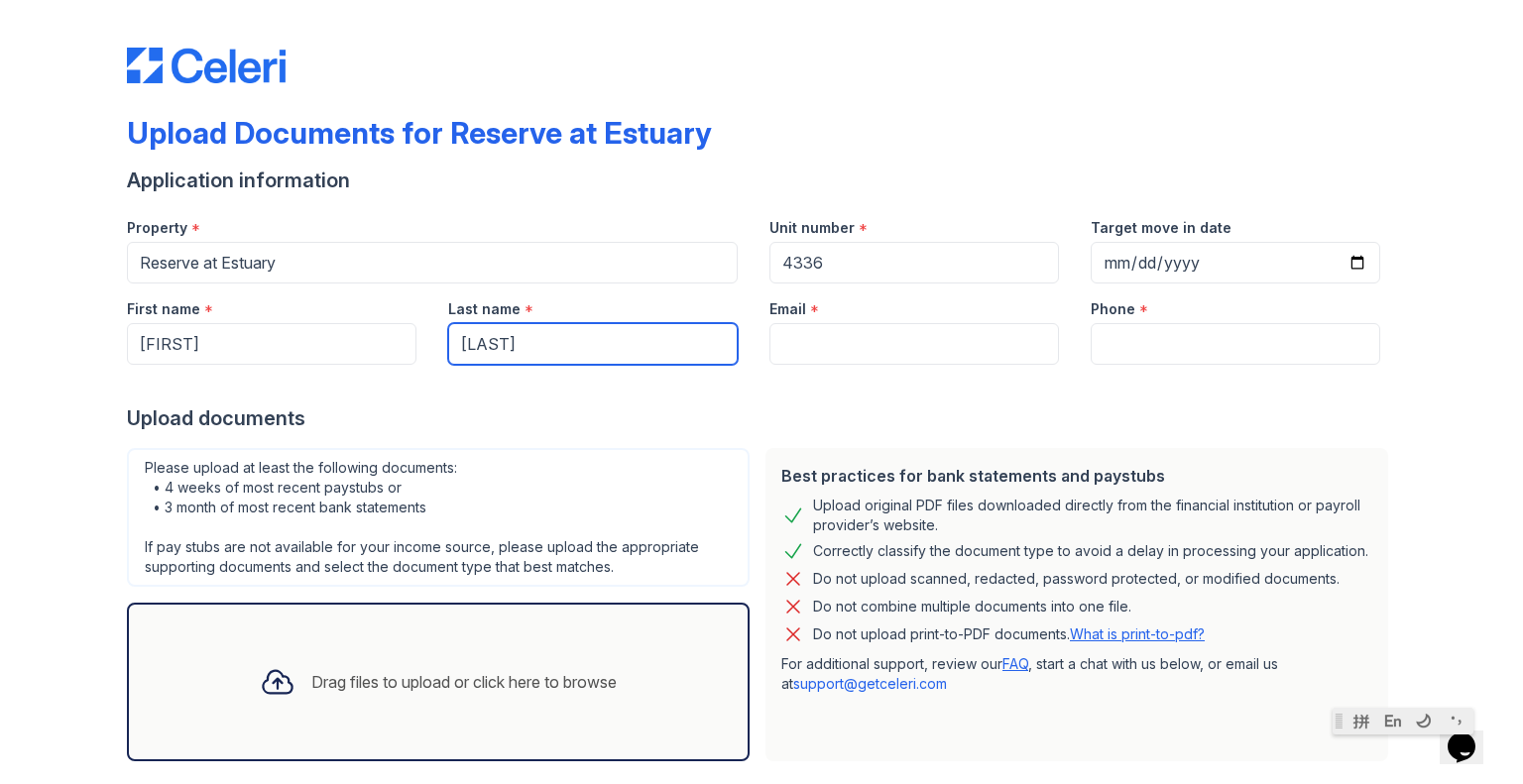 type on "[LAST]" 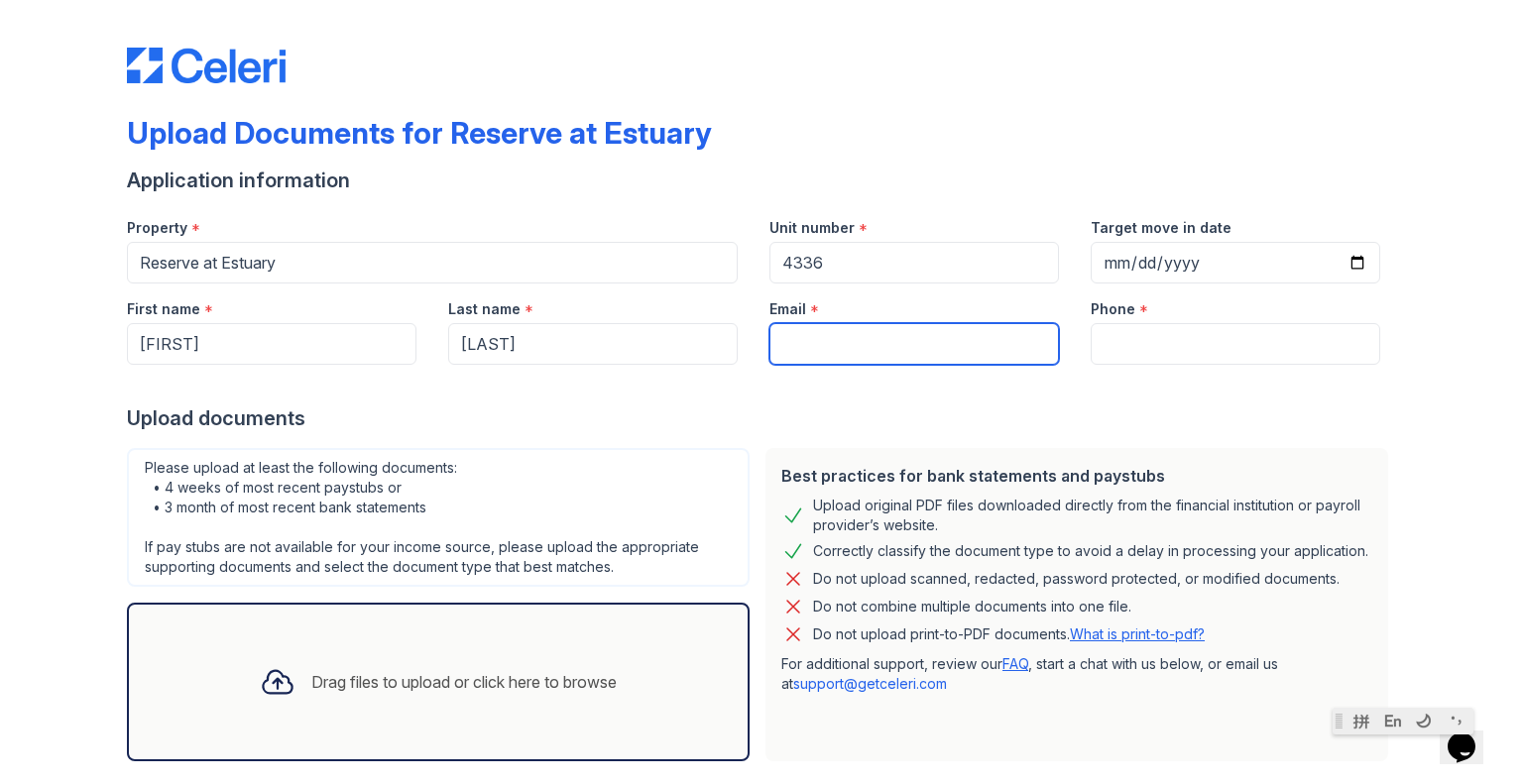 click on "Email" at bounding box center (914, 344) 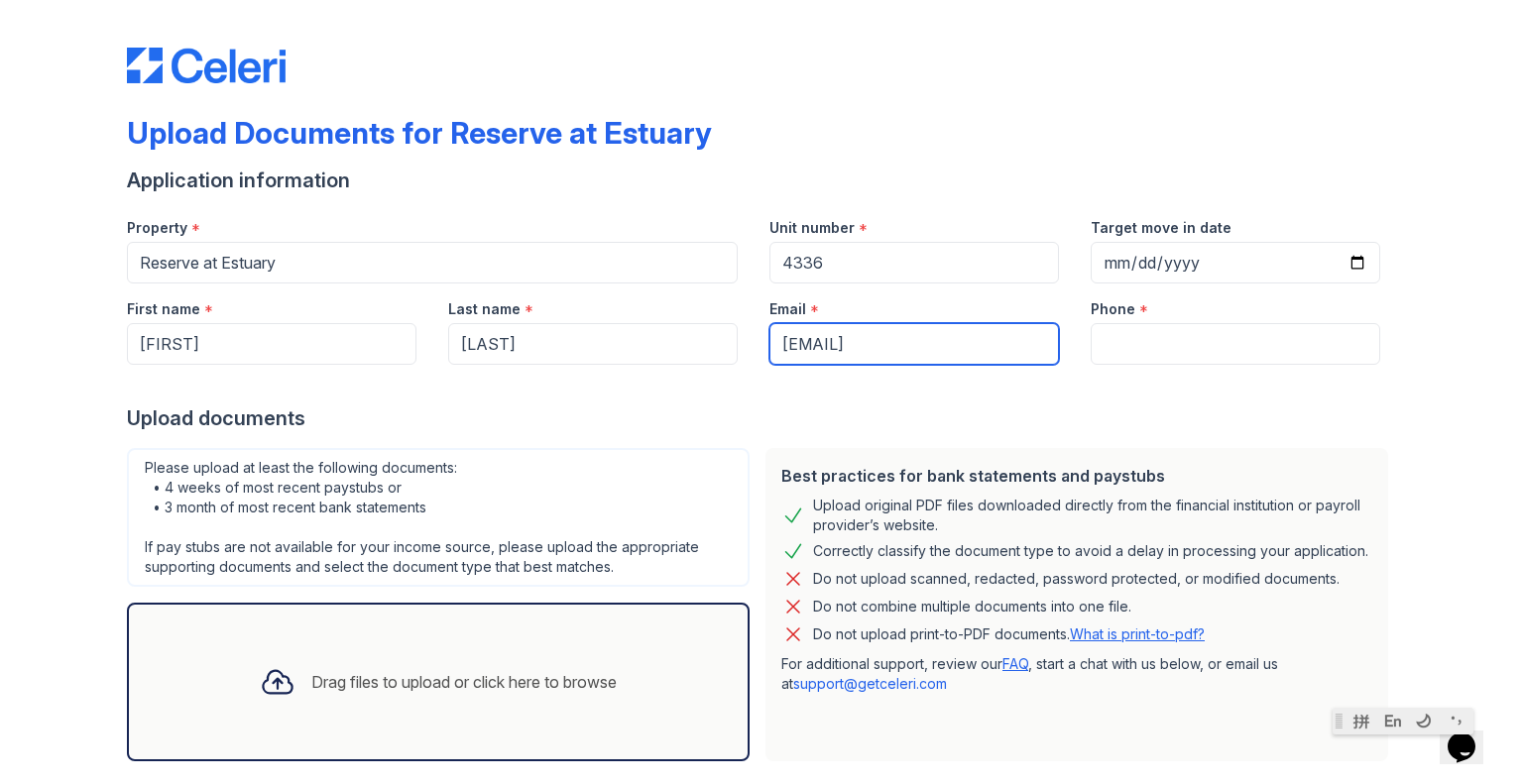 type on "[EMAIL]" 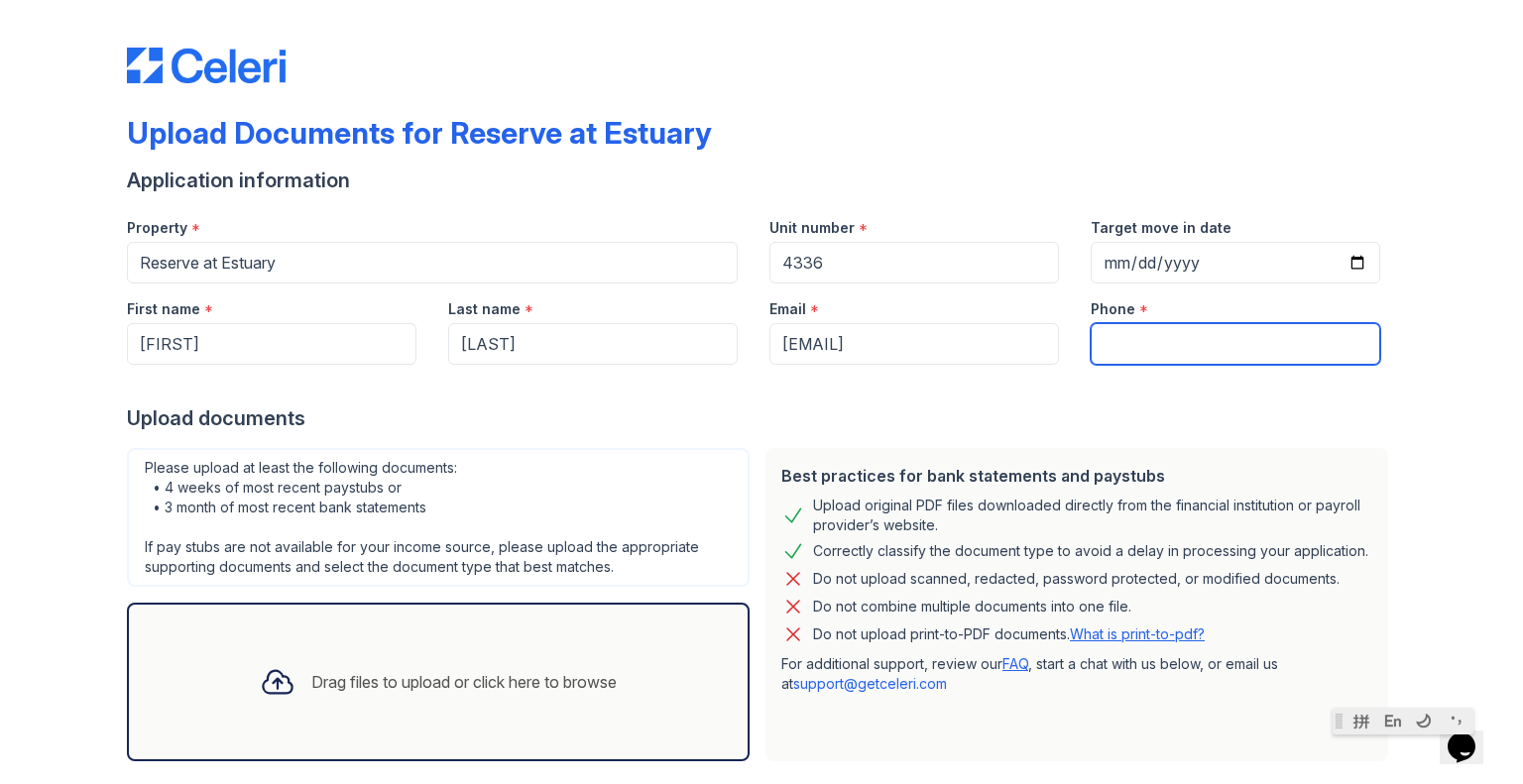 click on "Phone" at bounding box center [1235, 344] 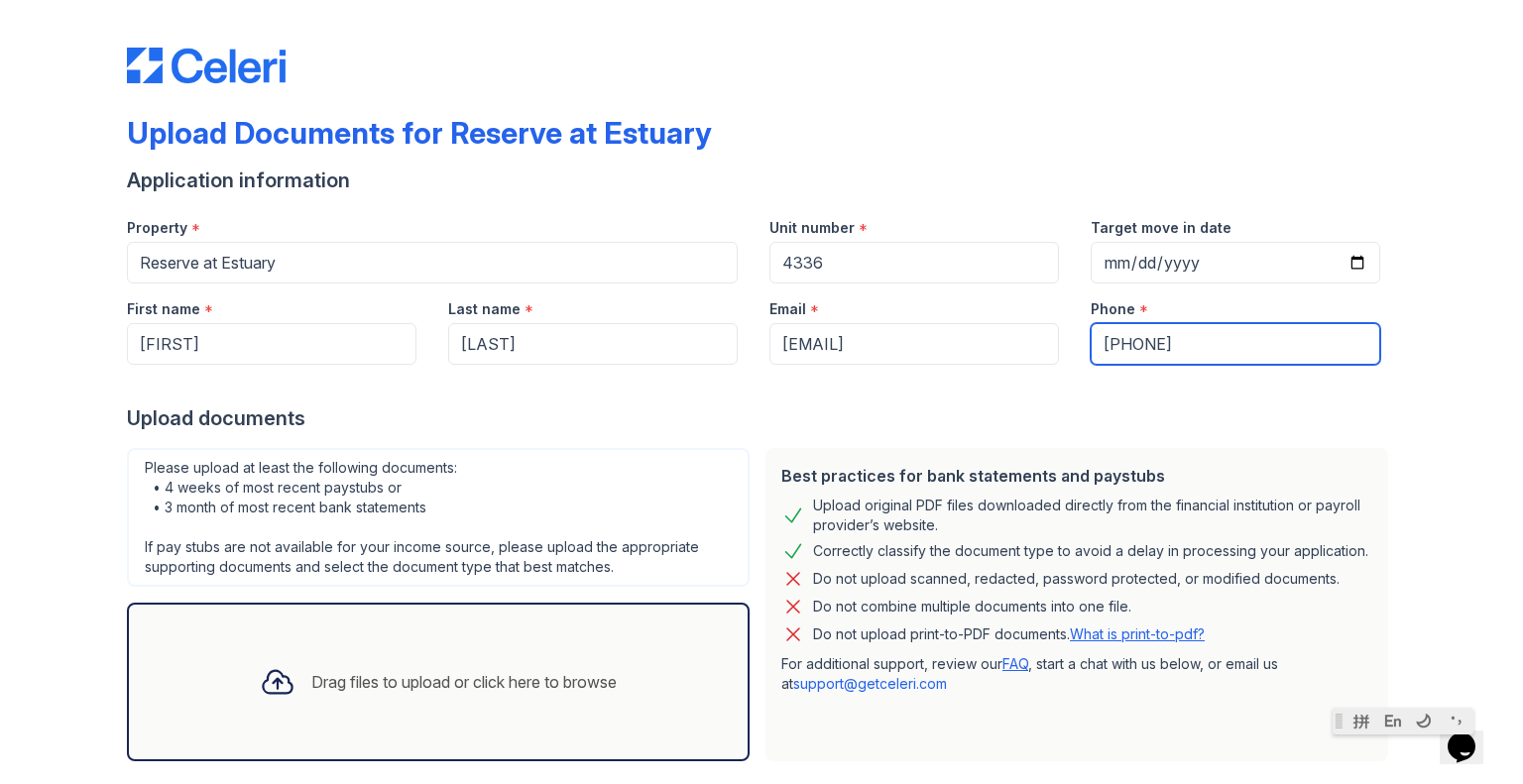 type on "[PHONE]" 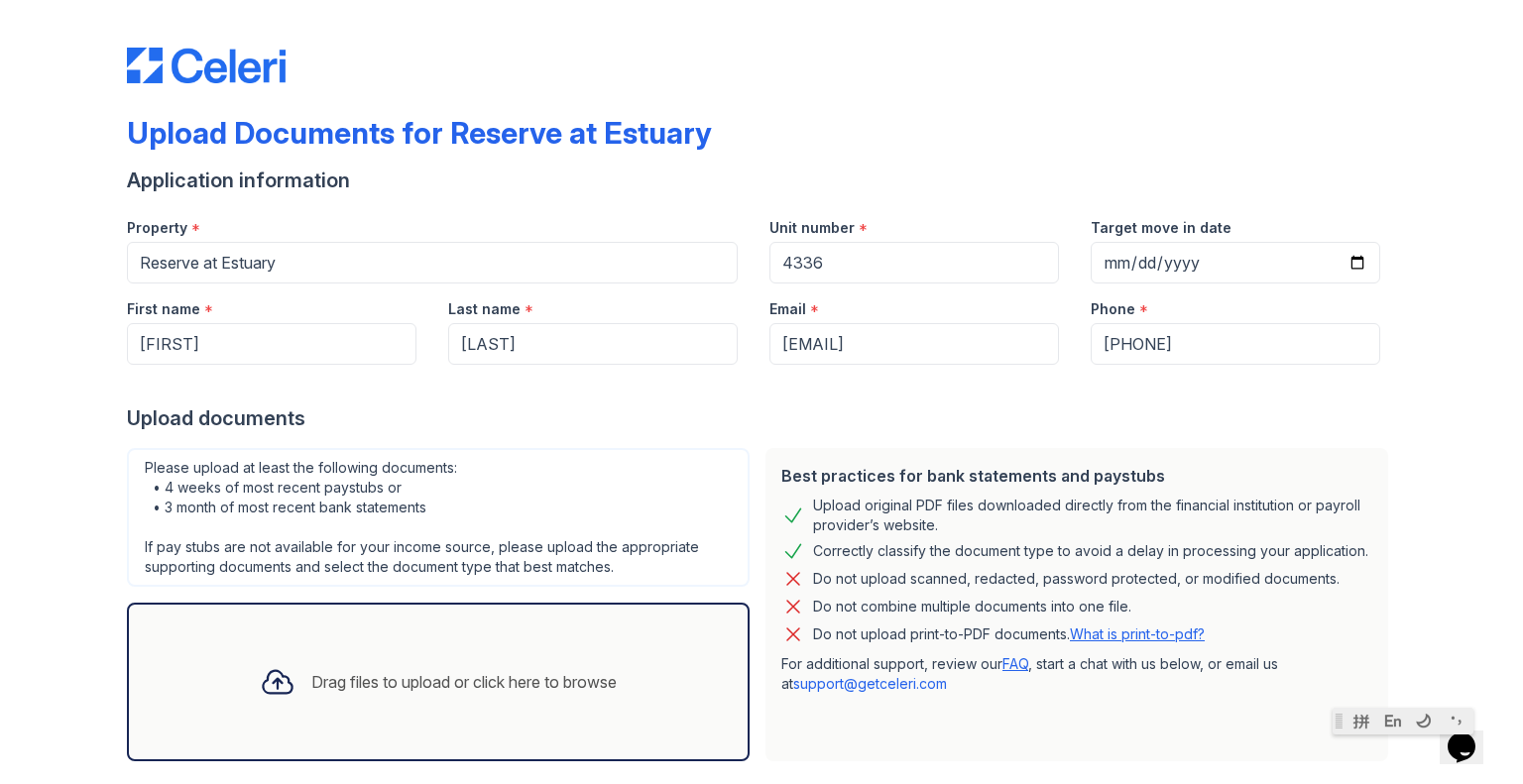 click on "Upload documents" at bounding box center (762, 418) 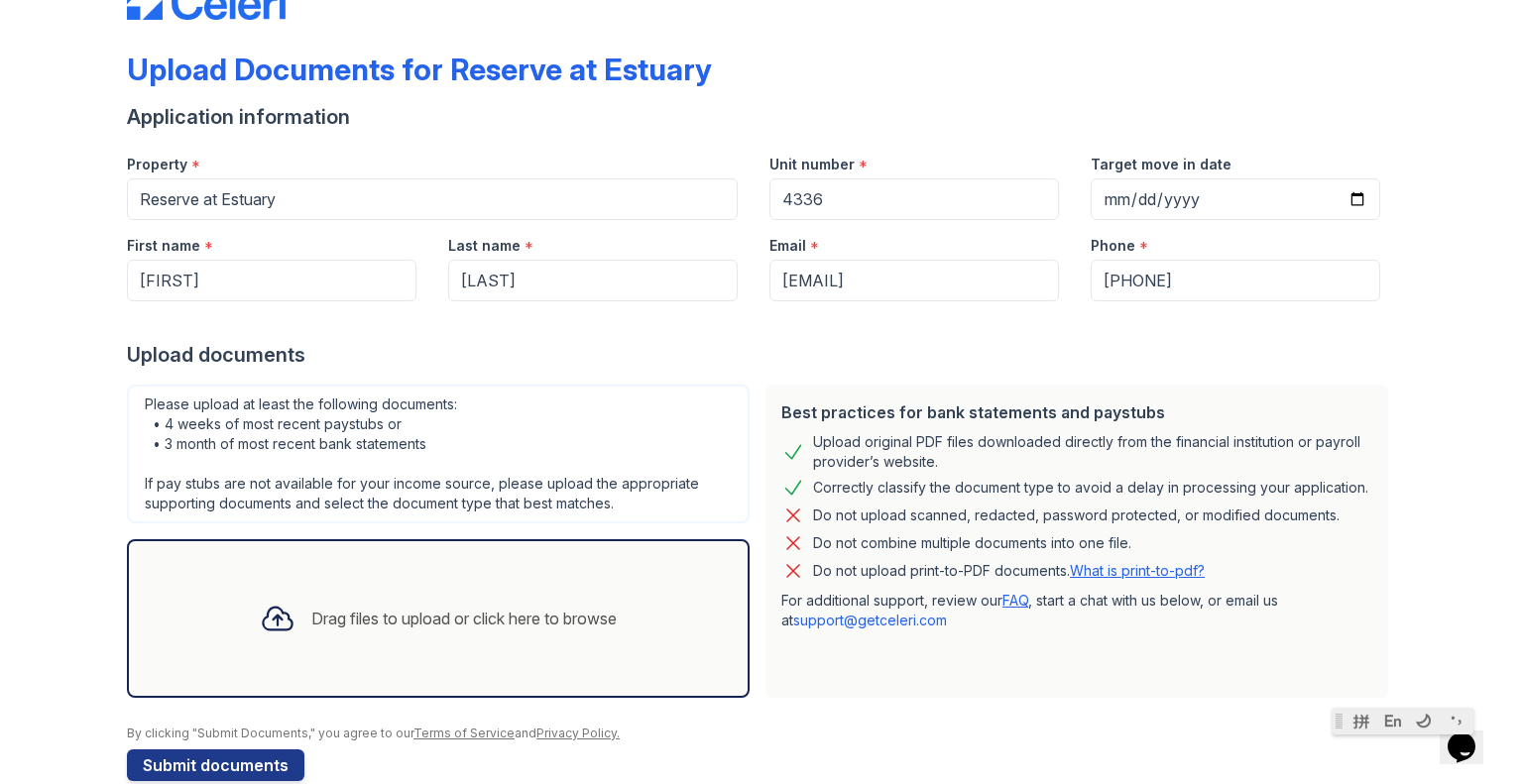 scroll, scrollTop: 98, scrollLeft: 0, axis: vertical 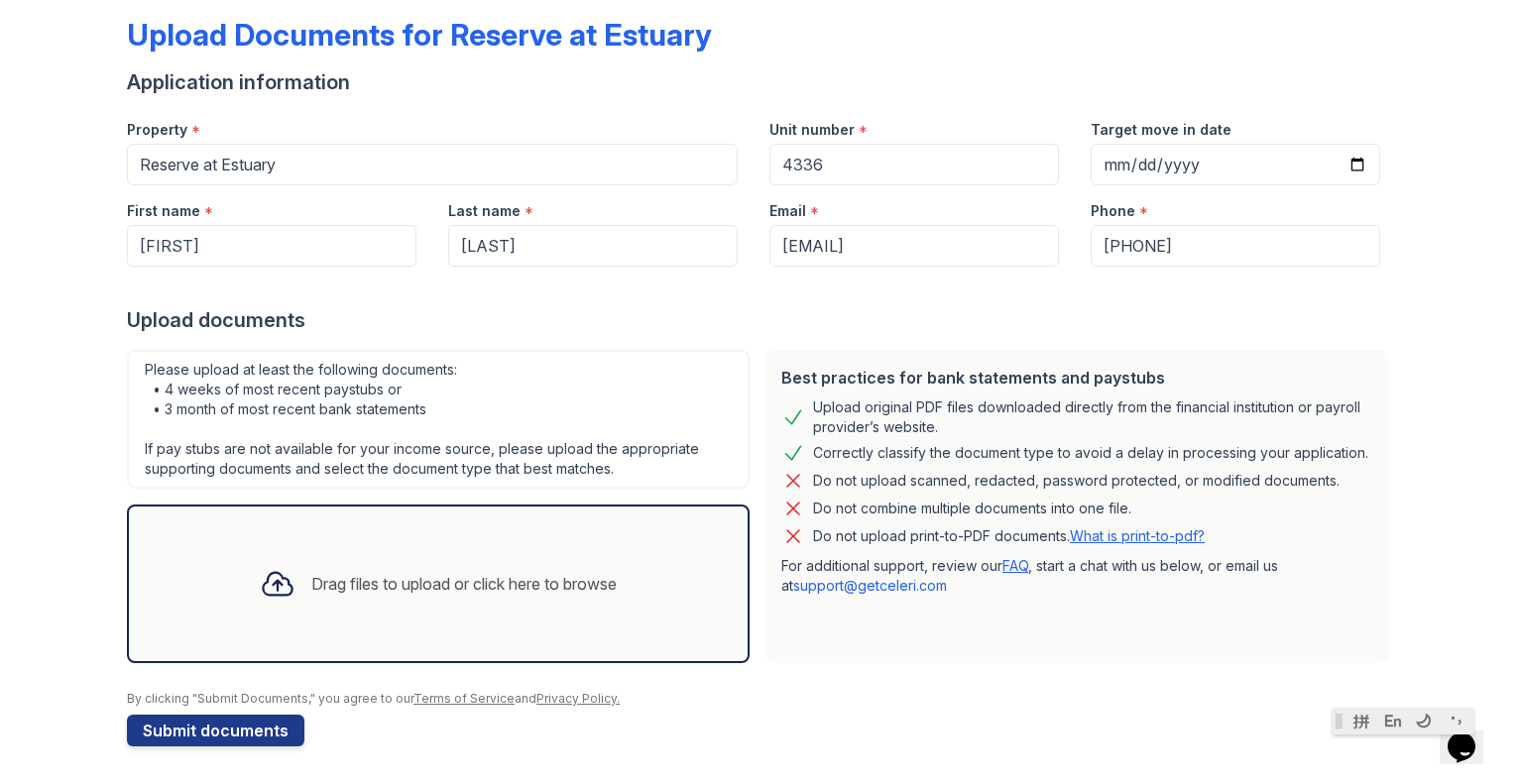 click on "Drag files to upload or click here to browse" at bounding box center (464, 584) 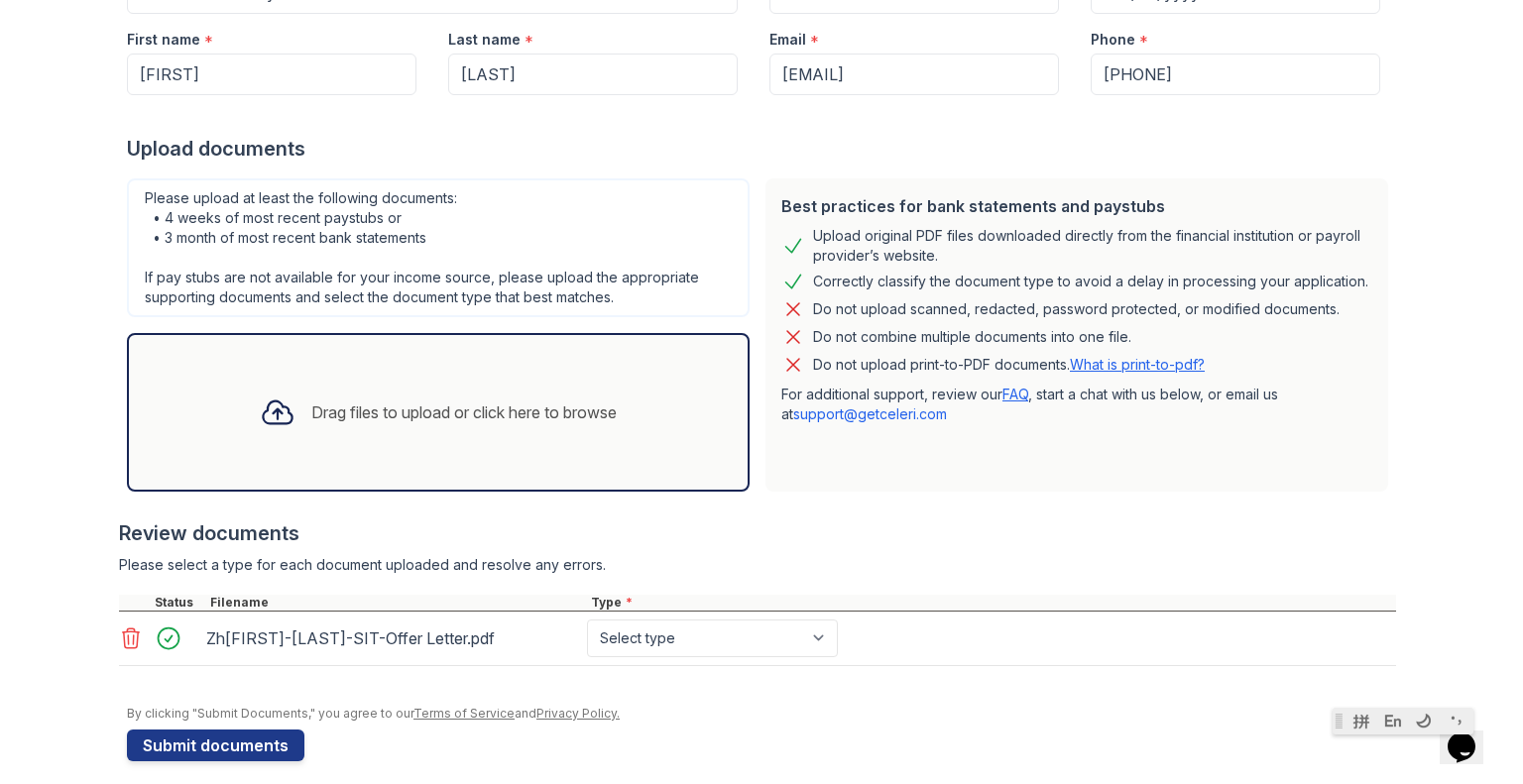 scroll, scrollTop: 283, scrollLeft: 0, axis: vertical 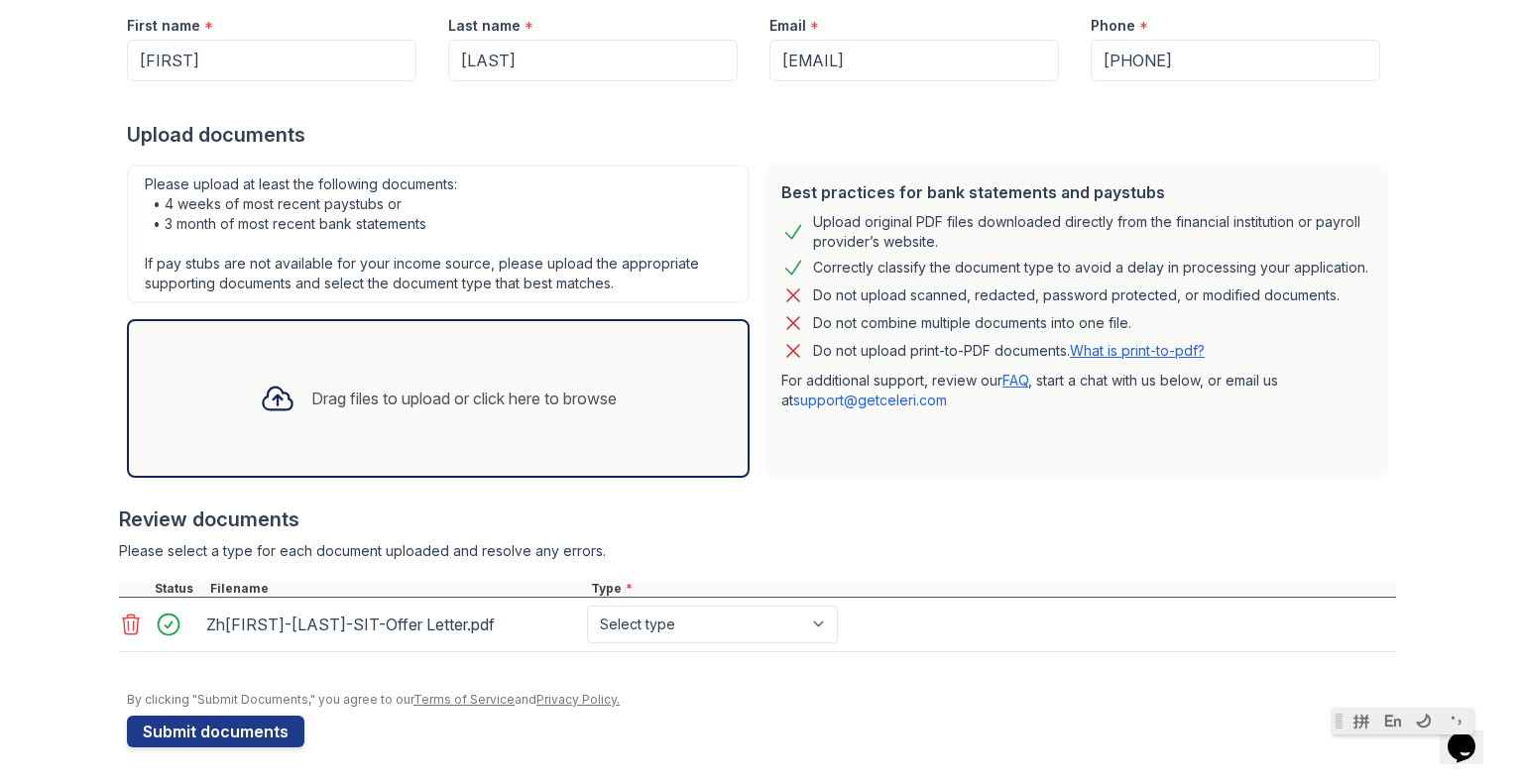 click on "Drag files to upload or click here to browse" at bounding box center [438, 398] 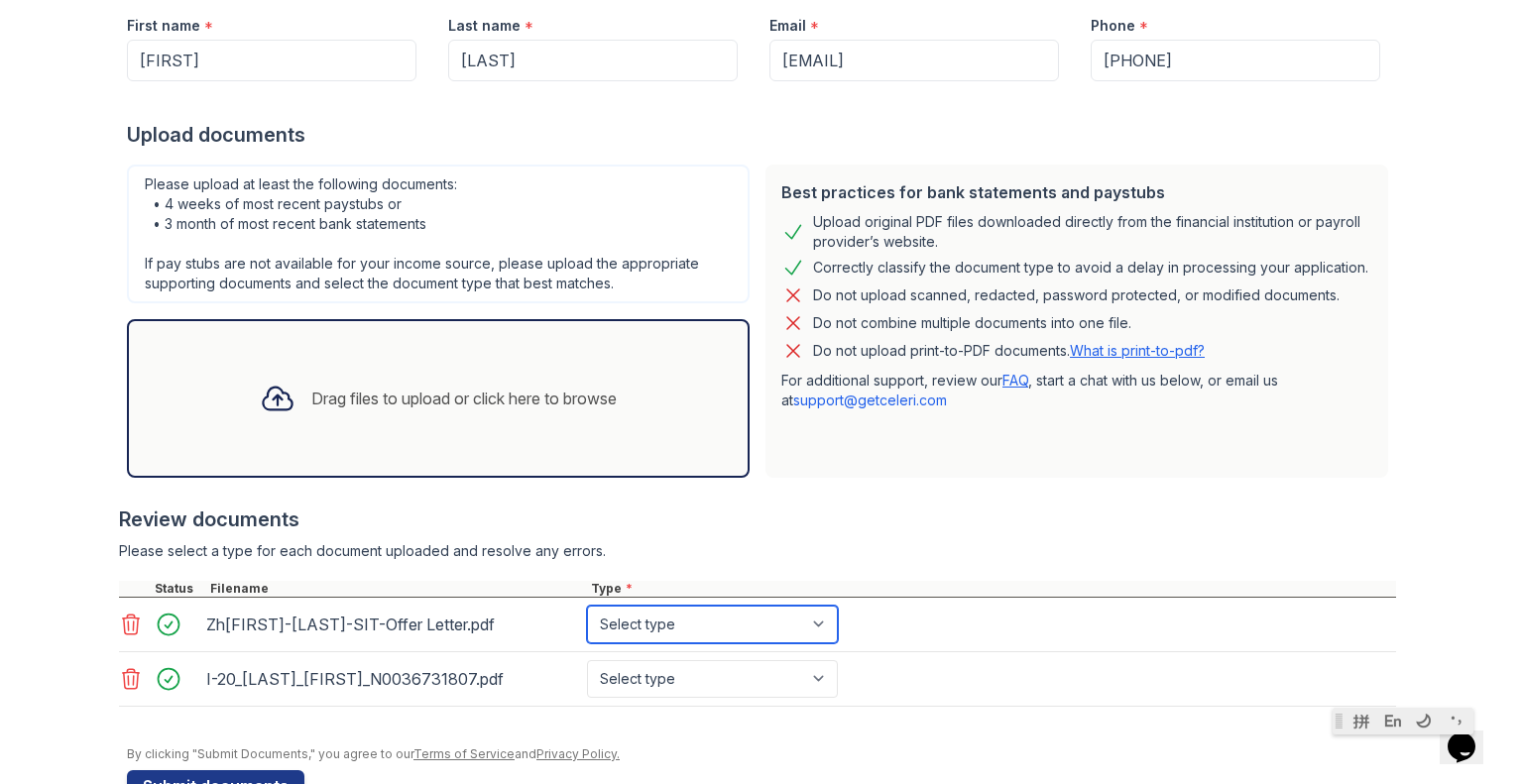 click on "Select type
Paystub
Bank Statement
Offer Letter
Tax Documents
Benefit Award Letter
Investment Account Statement
Other" at bounding box center (712, 624) 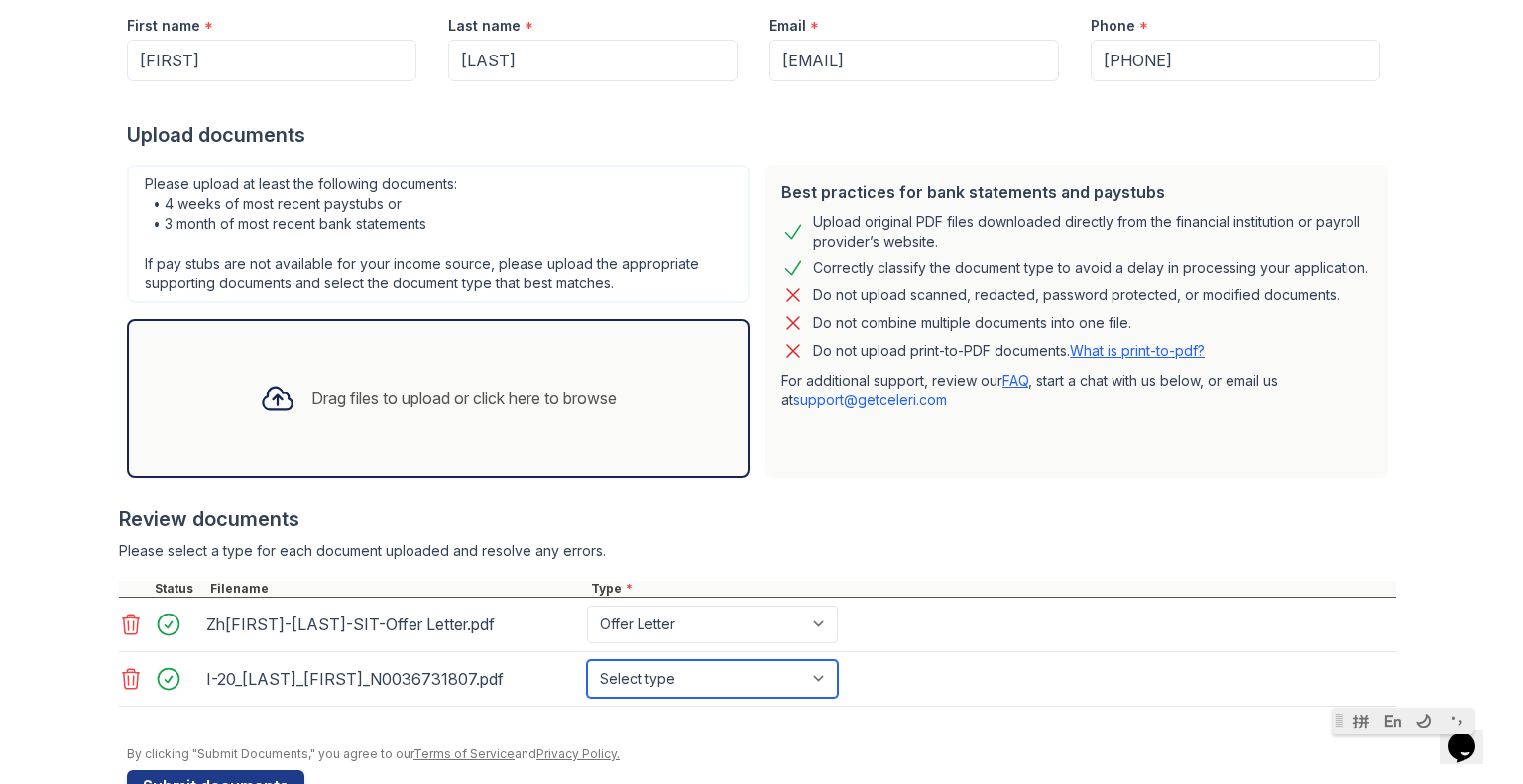 click on "Select type
Paystub
Bank Statement
Offer Letter
Tax Documents
Benefit Award Letter
Investment Account Statement
Other" at bounding box center [712, 679] 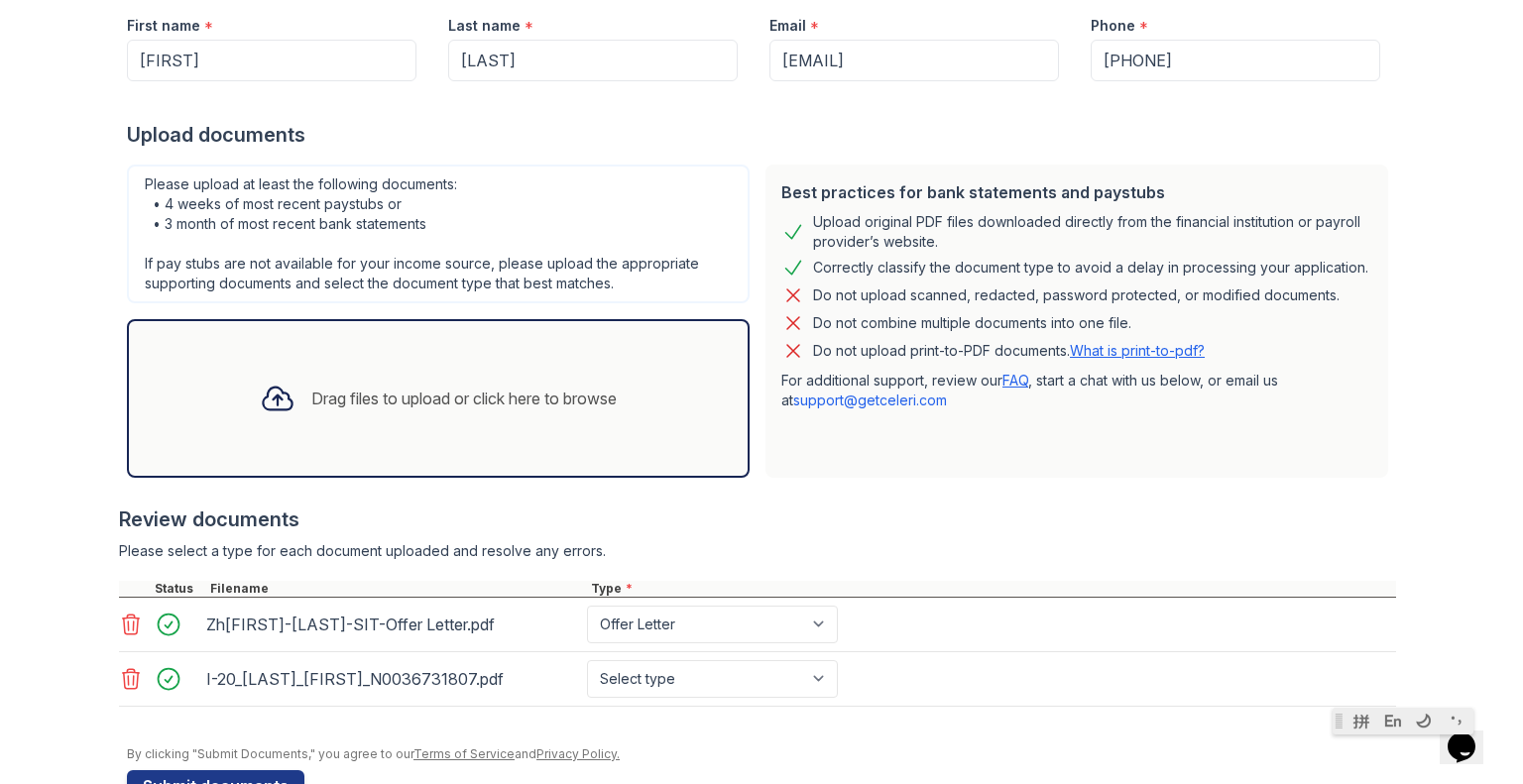 click on "Please select a type for each document uploaded and resolve any errors." at bounding box center (758, 551) 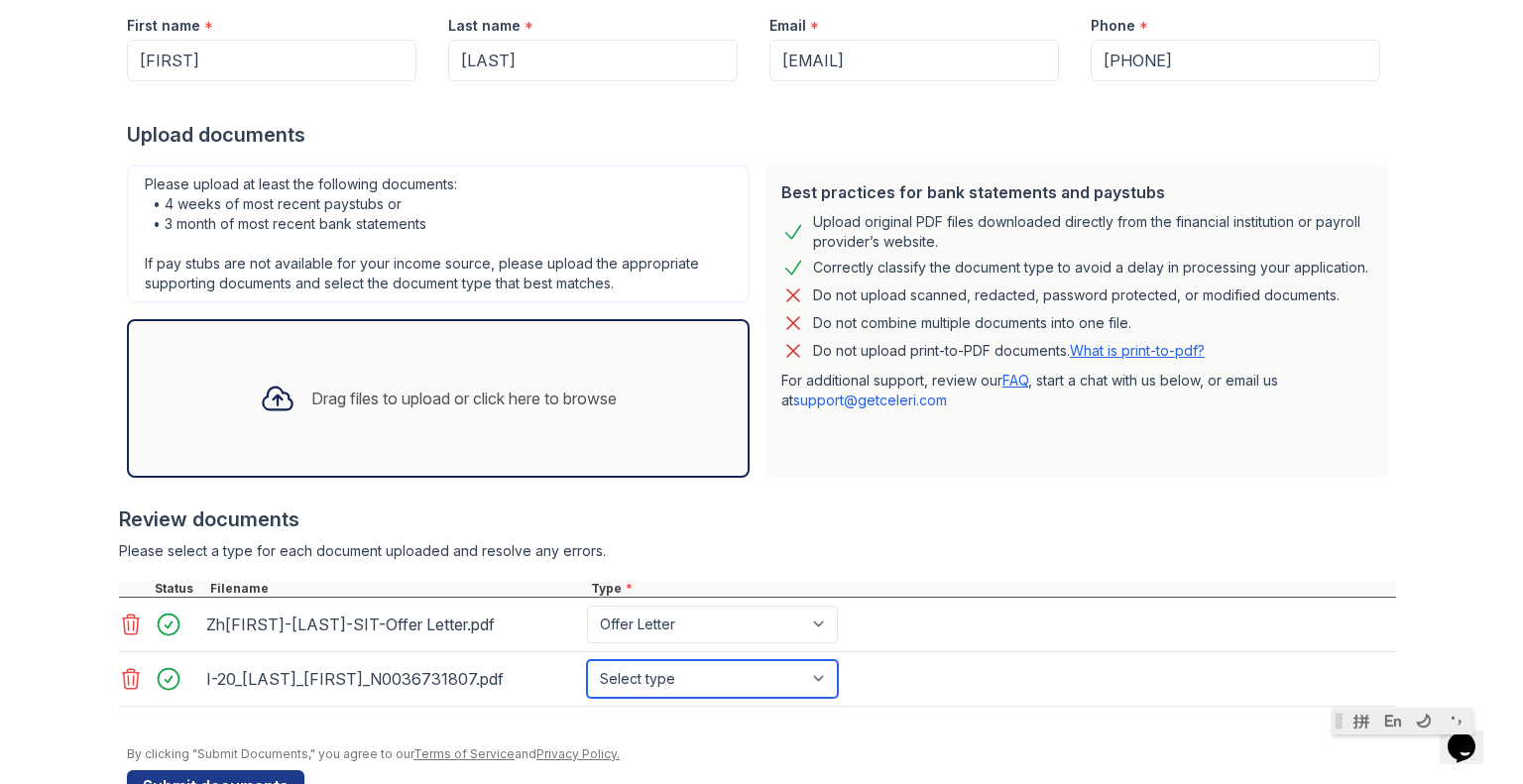 click on "Select type
Paystub
Bank Statement
Offer Letter
Tax Documents
Benefit Award Letter
Investment Account Statement
Other" at bounding box center [712, 679] 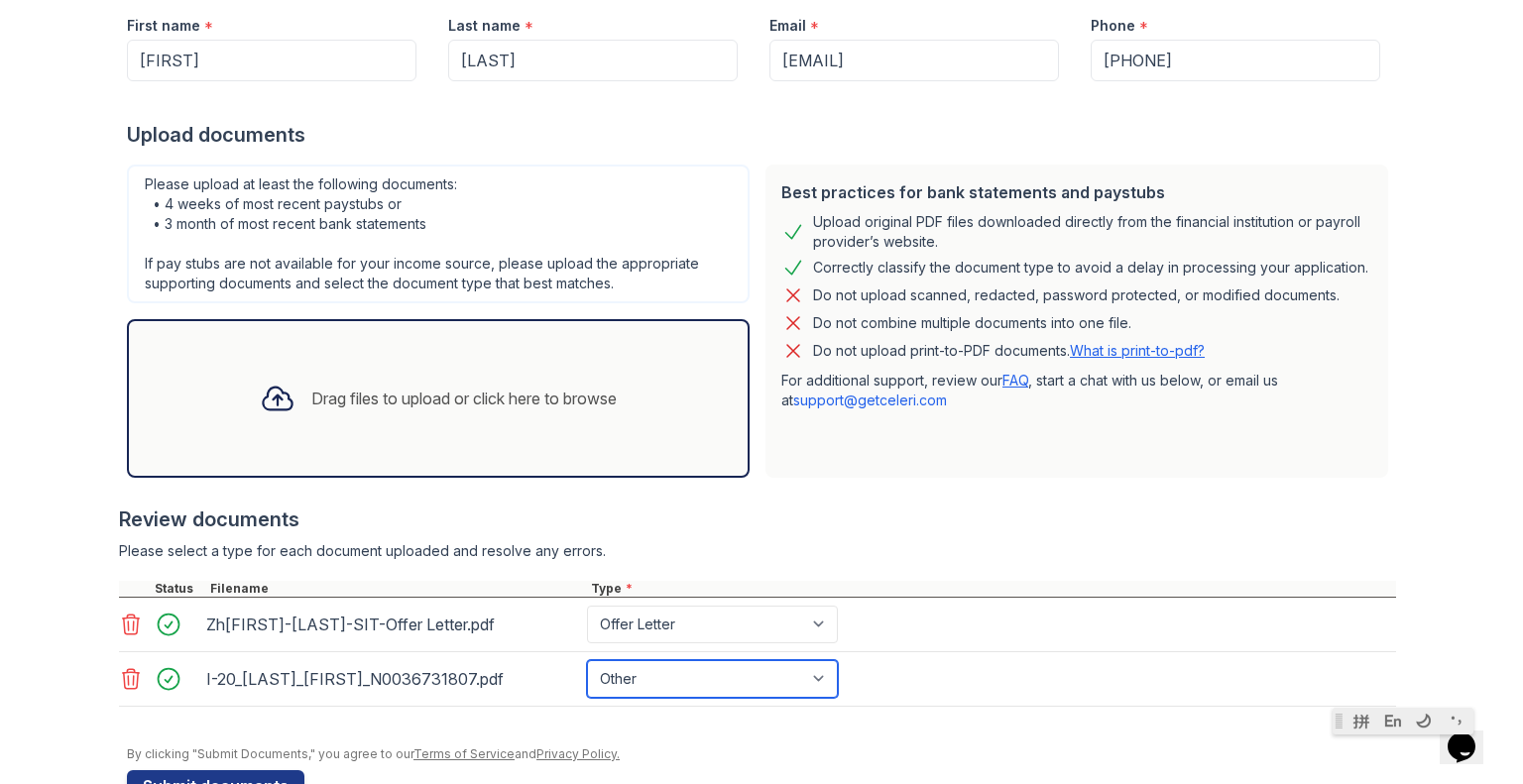 click on "Select type
Paystub
Bank Statement
Offer Letter
Tax Documents
Benefit Award Letter
Investment Account Statement
Other" at bounding box center (712, 679) 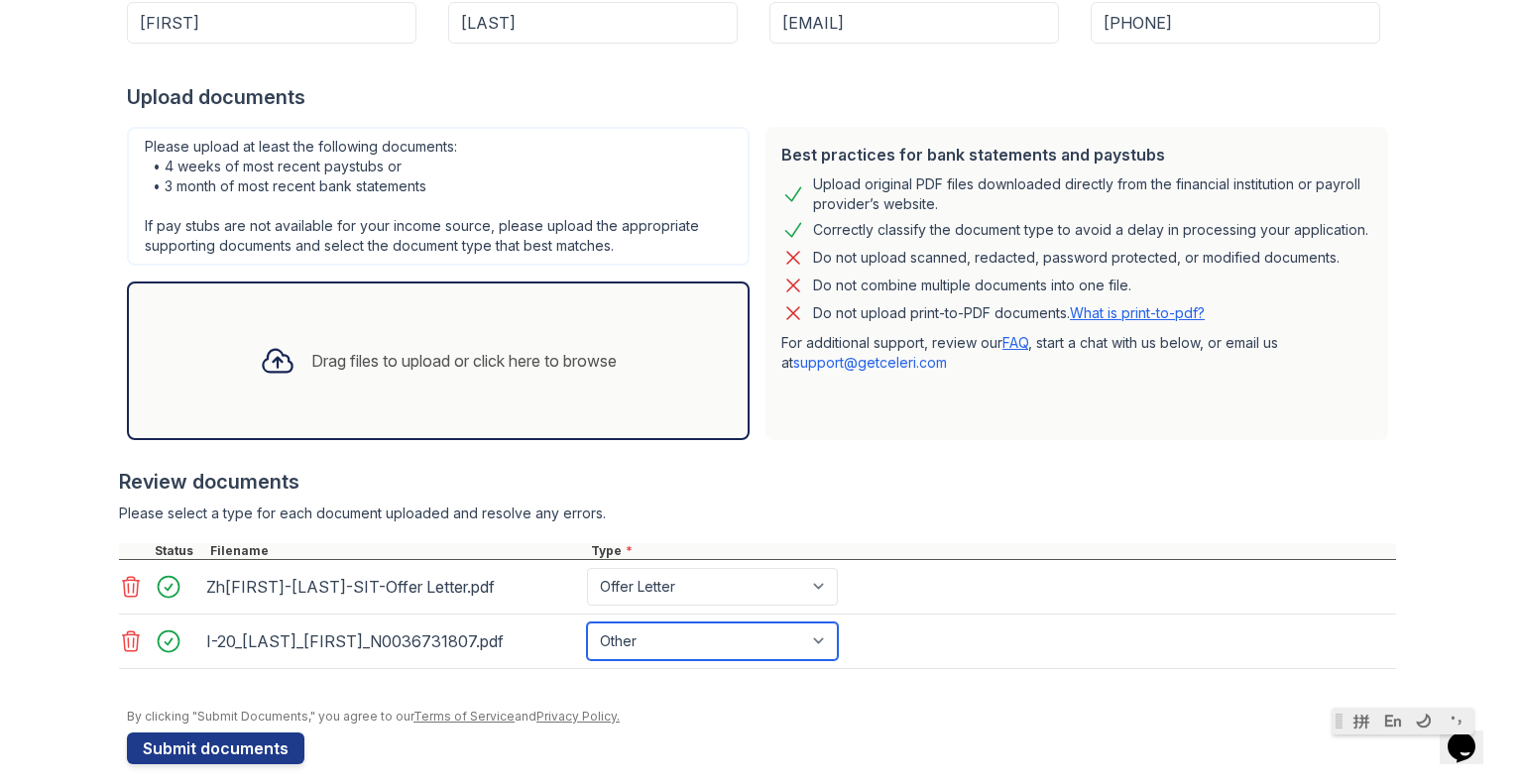 scroll, scrollTop: 337, scrollLeft: 0, axis: vertical 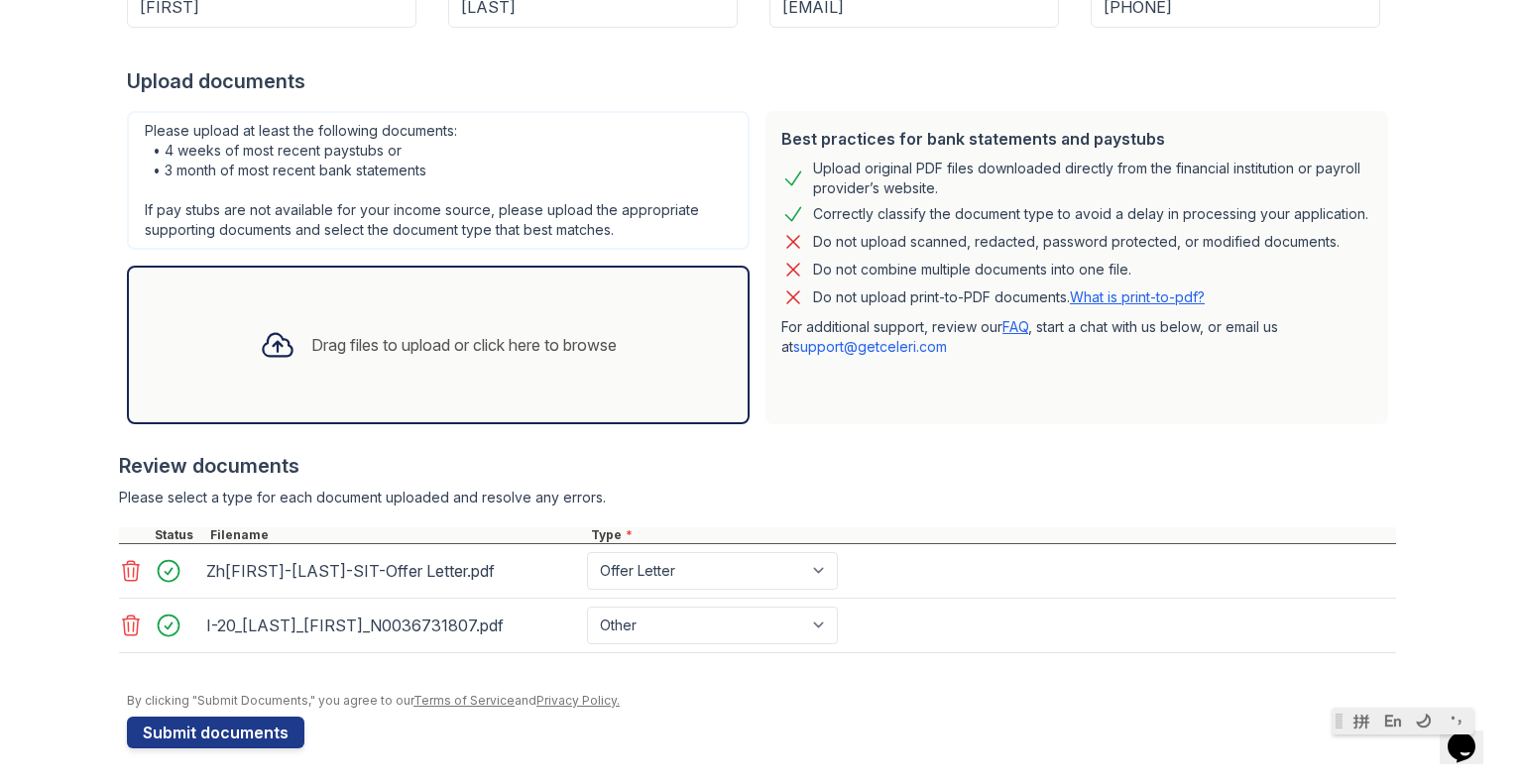 click on "Drag files to upload or click here to browse" at bounding box center [438, 345] 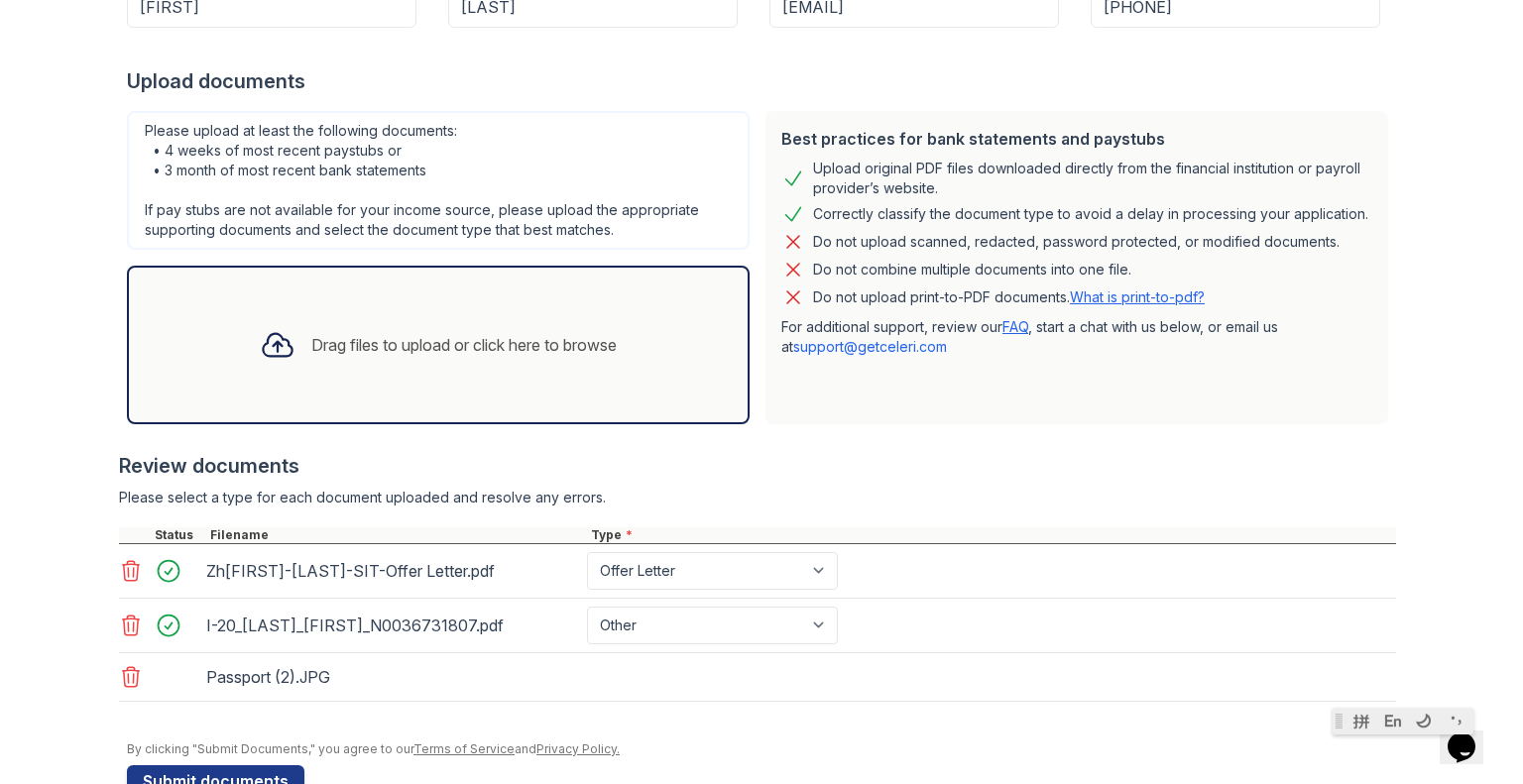 scroll, scrollTop: 386, scrollLeft: 0, axis: vertical 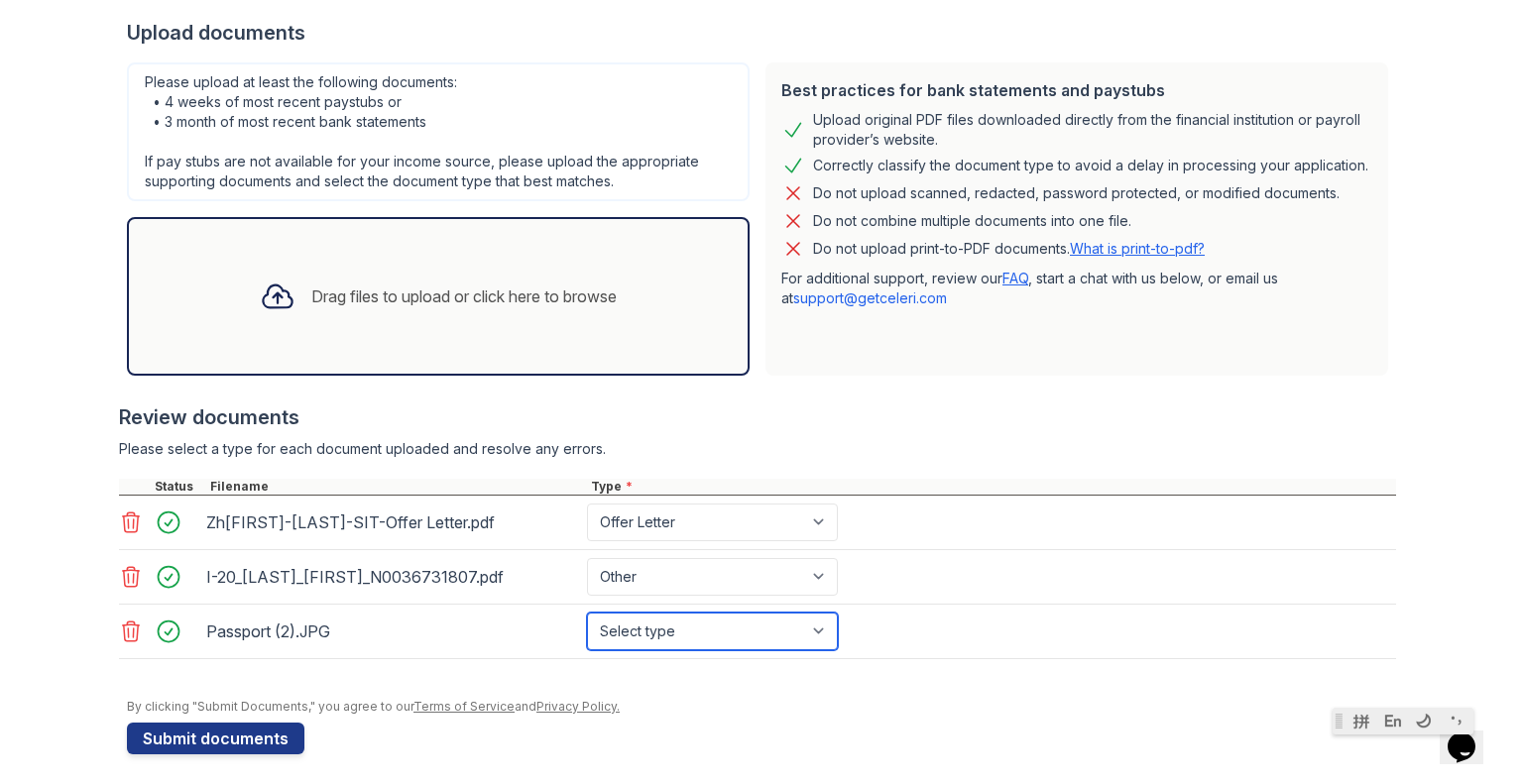 click on "Select type
Paystub
Bank Statement
Offer Letter
Tax Documents
Benefit Award Letter
Investment Account Statement
Other" at bounding box center (712, 631) 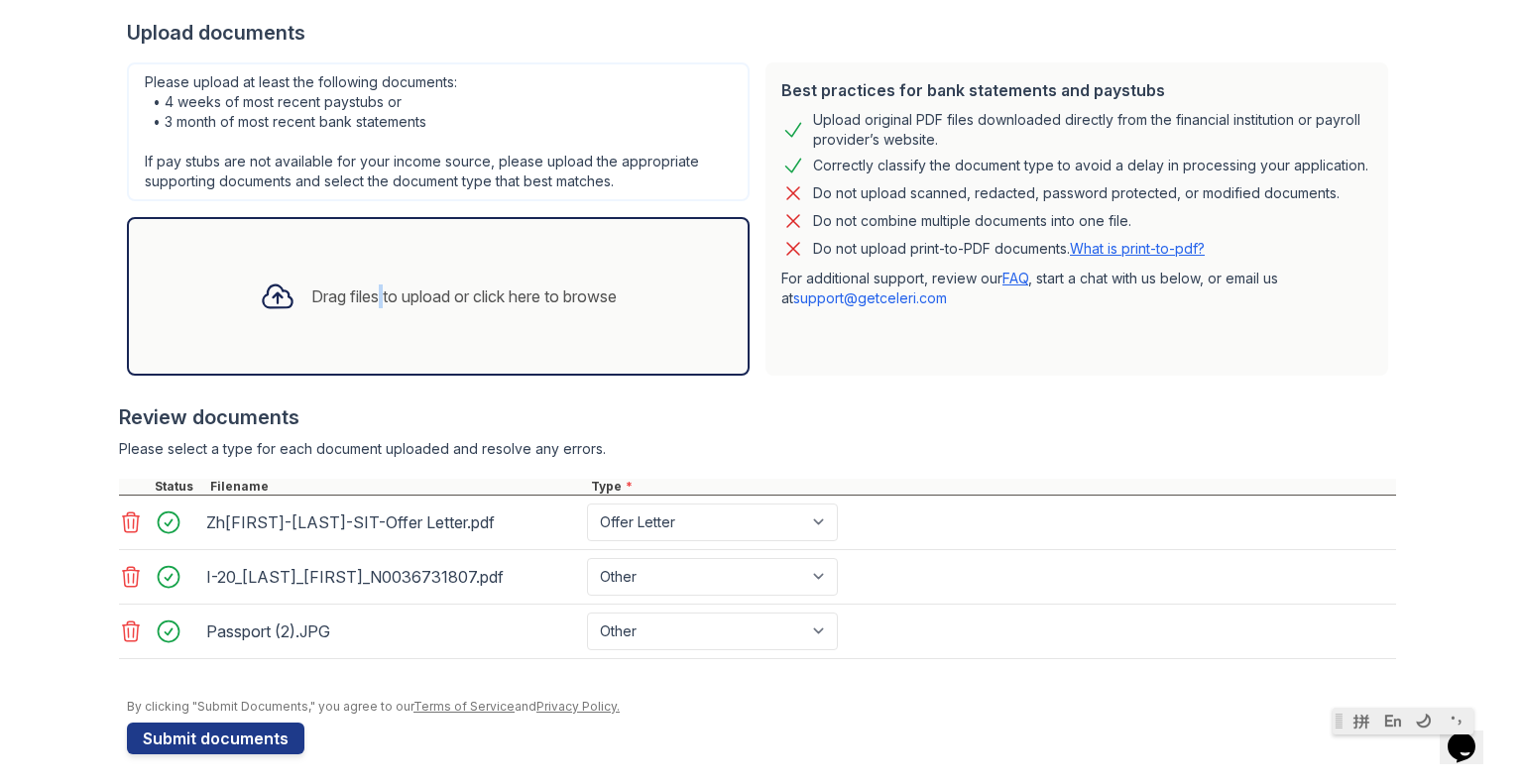 click on "Drag files to upload or click here to browse" at bounding box center (438, 296) 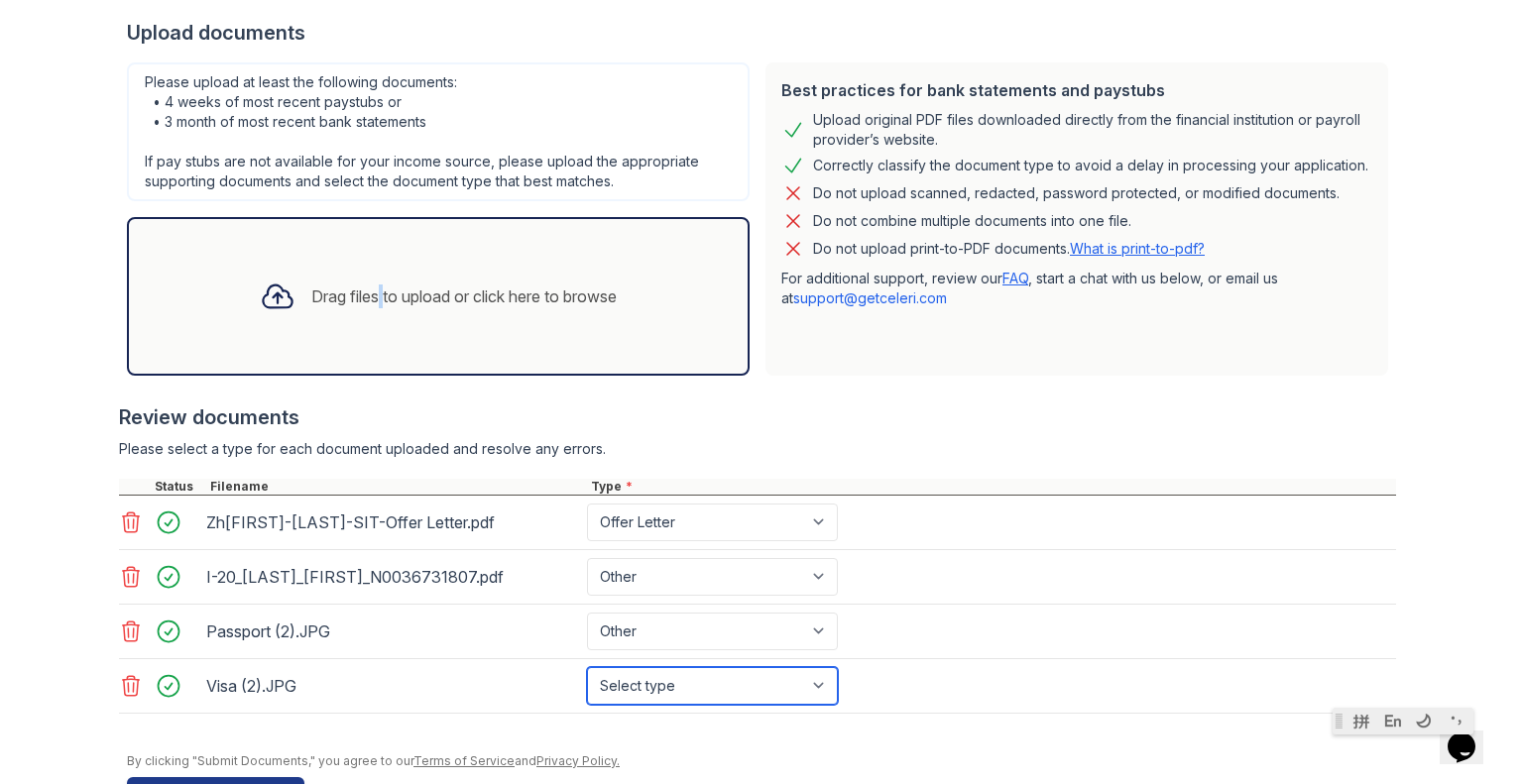 click on "Select type
Paystub
Bank Statement
Offer Letter
Tax Documents
Benefit Award Letter
Investment Account Statement
Other" at bounding box center (712, 686) 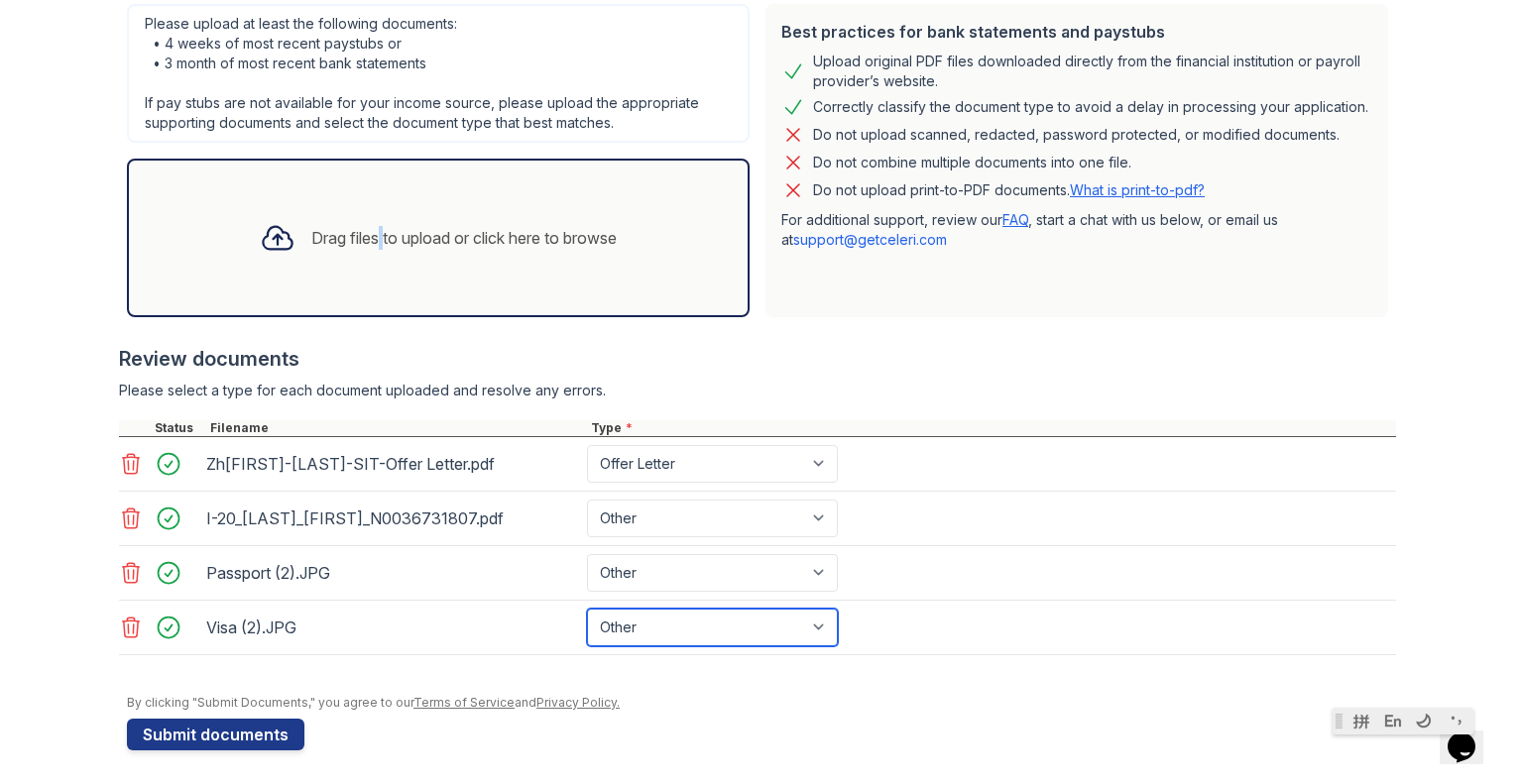 scroll, scrollTop: 445, scrollLeft: 0, axis: vertical 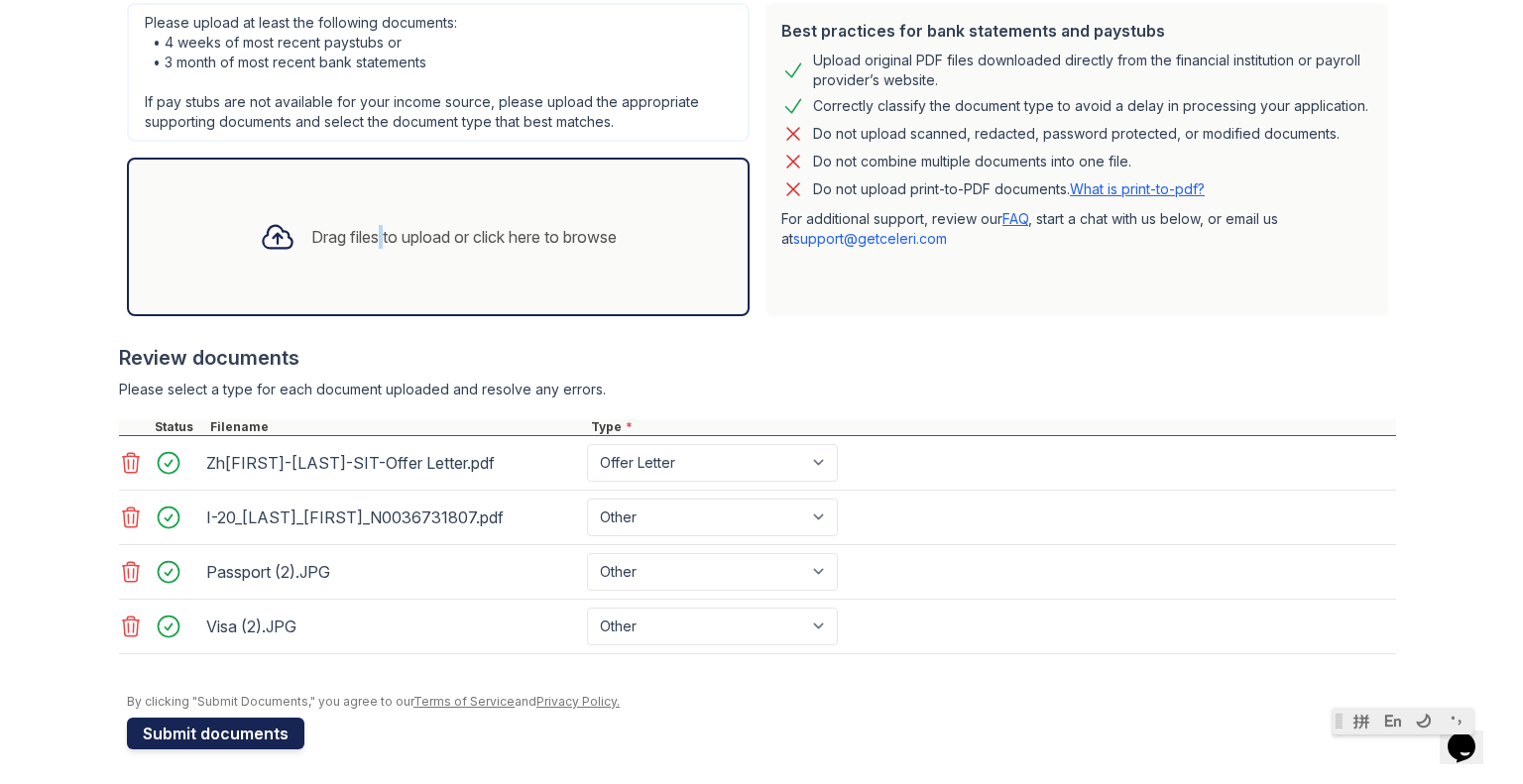 click on "Submit documents" at bounding box center [215, 733] 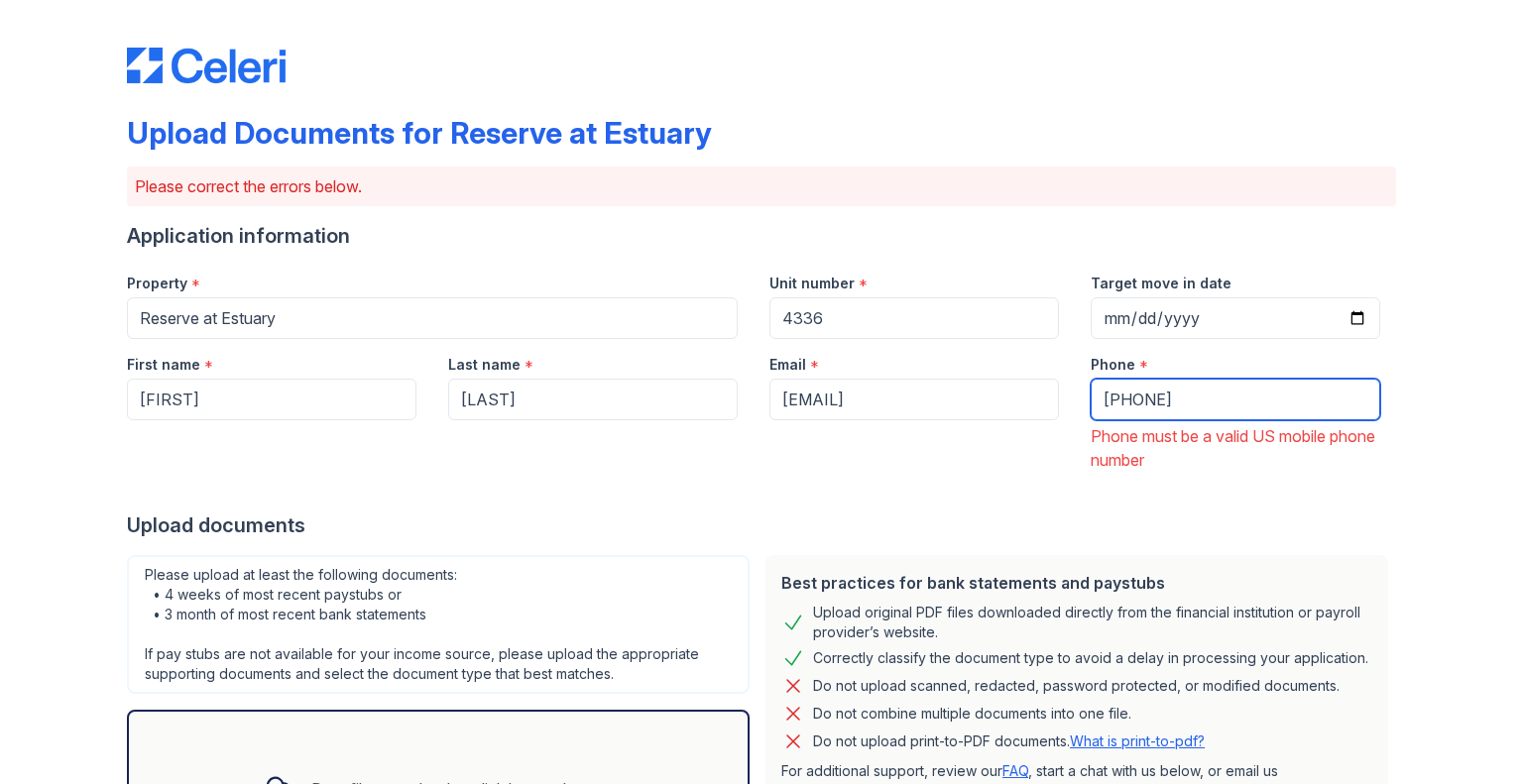 drag, startPoint x: 1248, startPoint y: 395, endPoint x: 1099, endPoint y: 393, distance: 149.01342 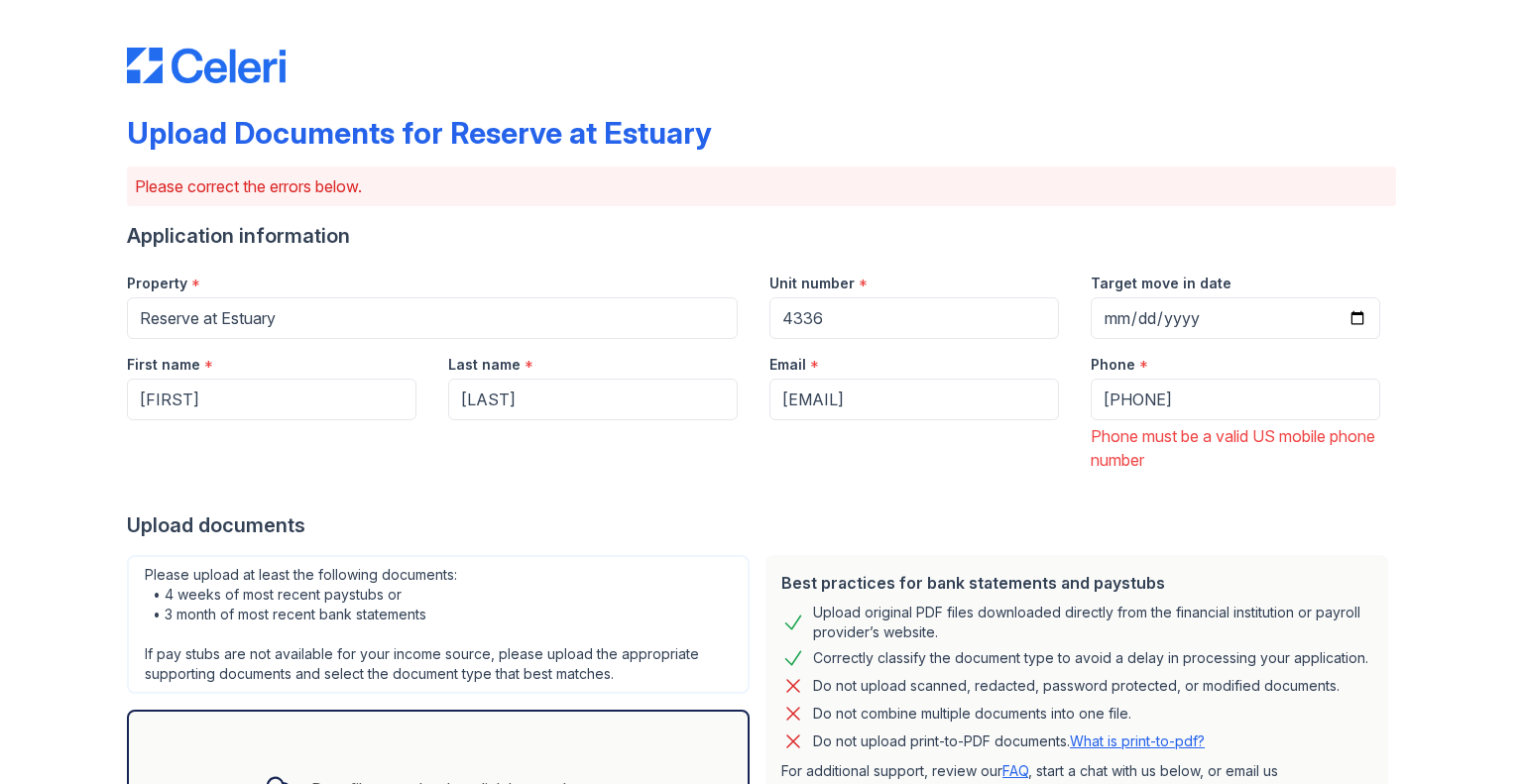 click at bounding box center [762, 492] 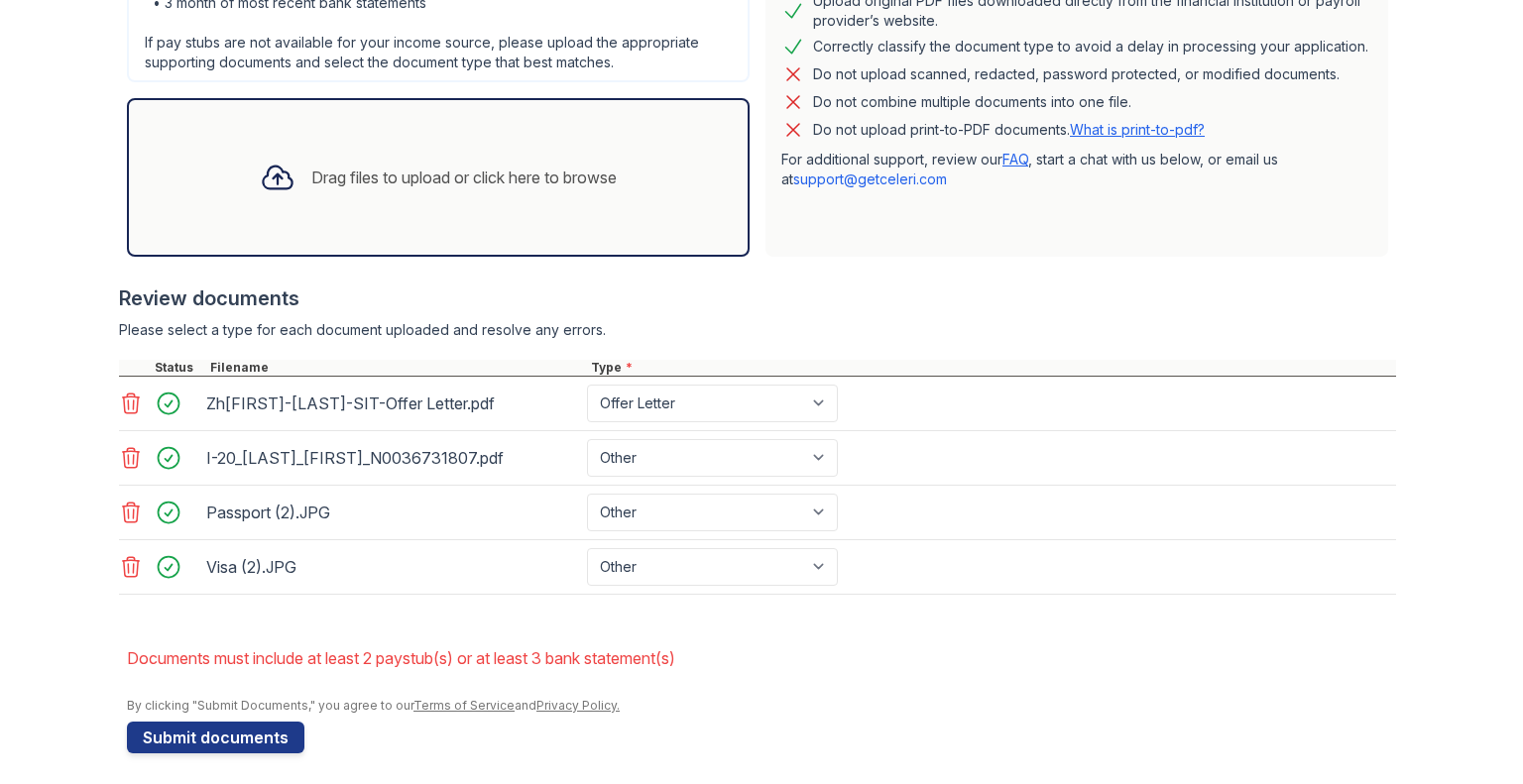 scroll, scrollTop: 616, scrollLeft: 0, axis: vertical 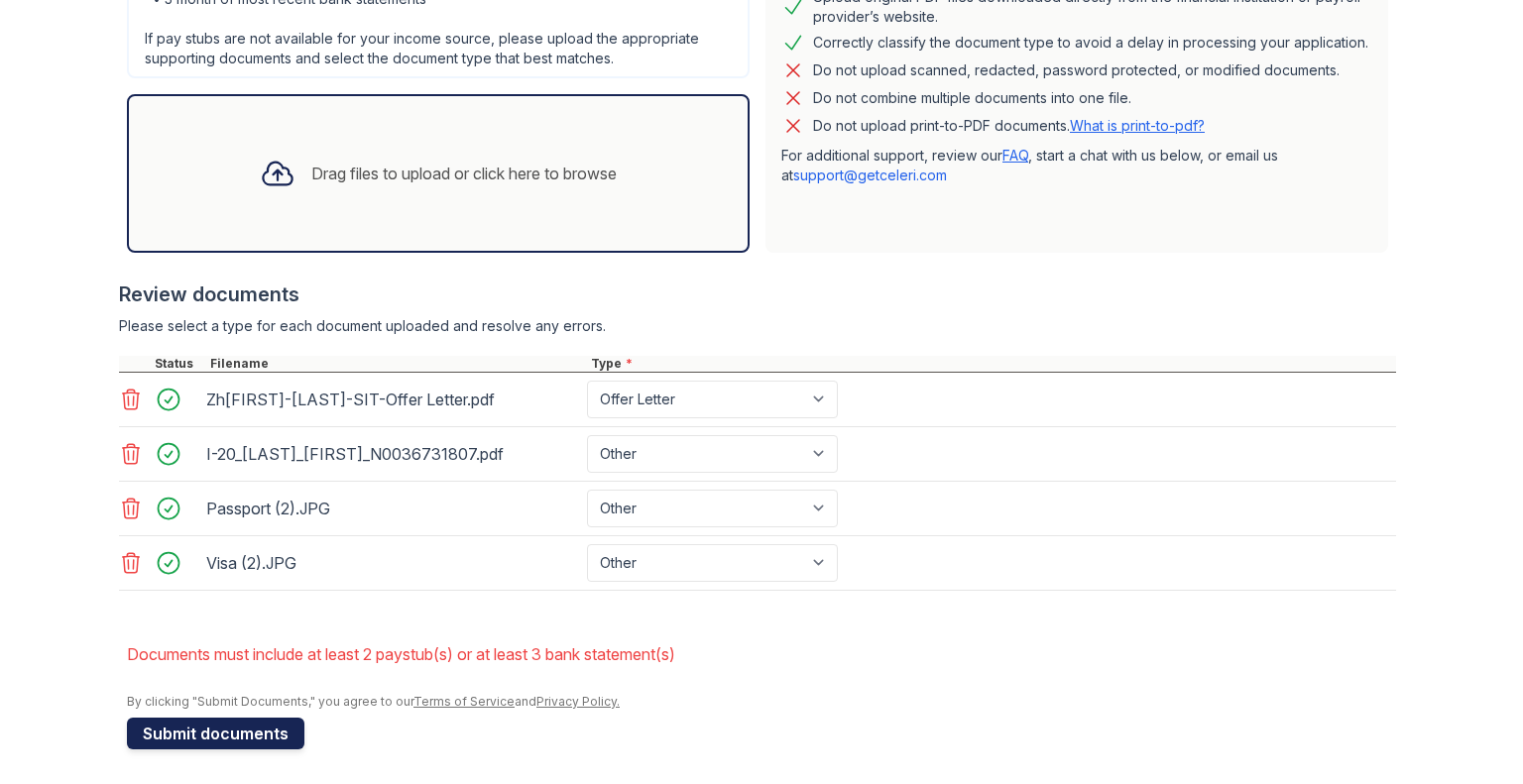 click on "Submit documents" at bounding box center (215, 733) 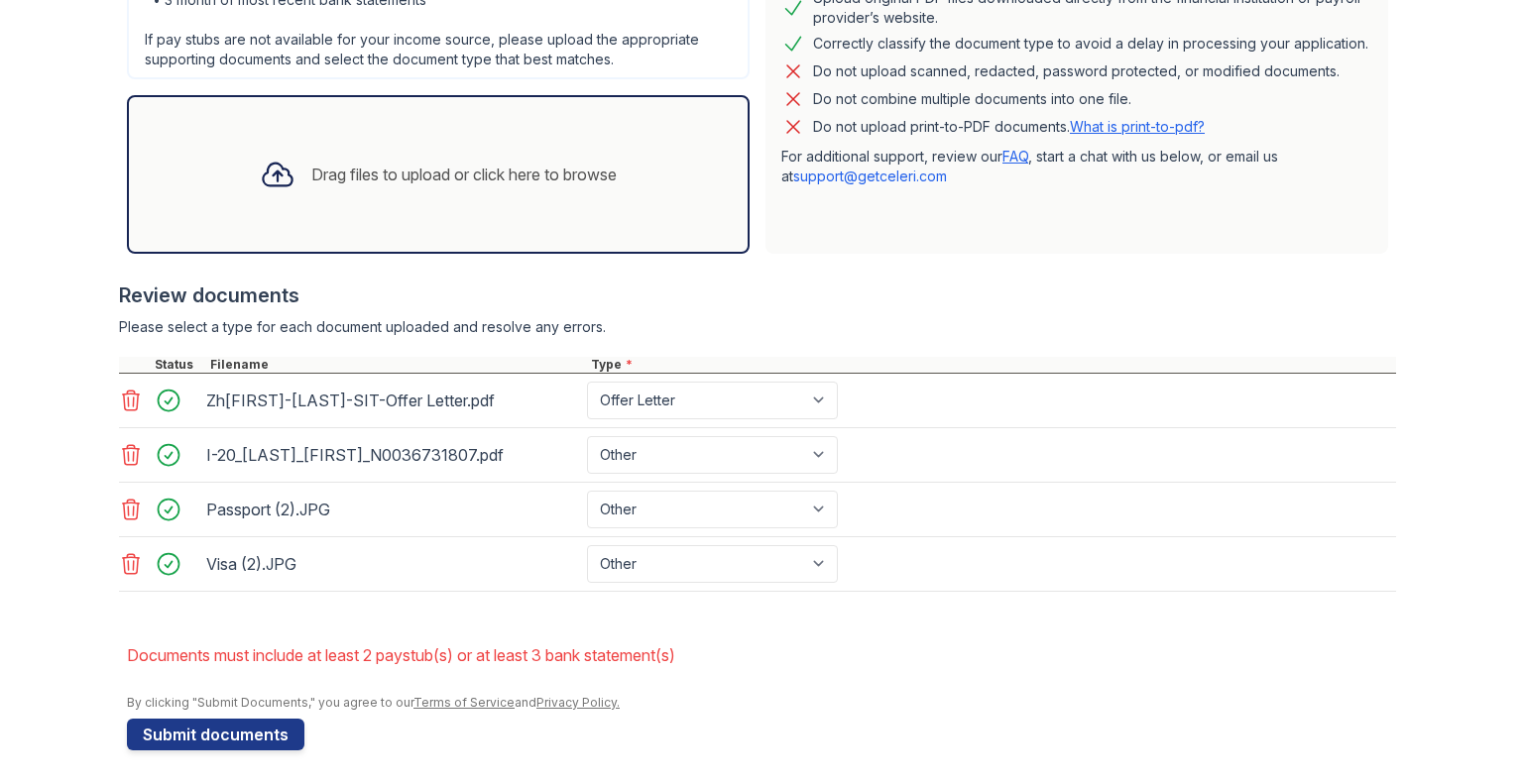 scroll, scrollTop: 616, scrollLeft: 0, axis: vertical 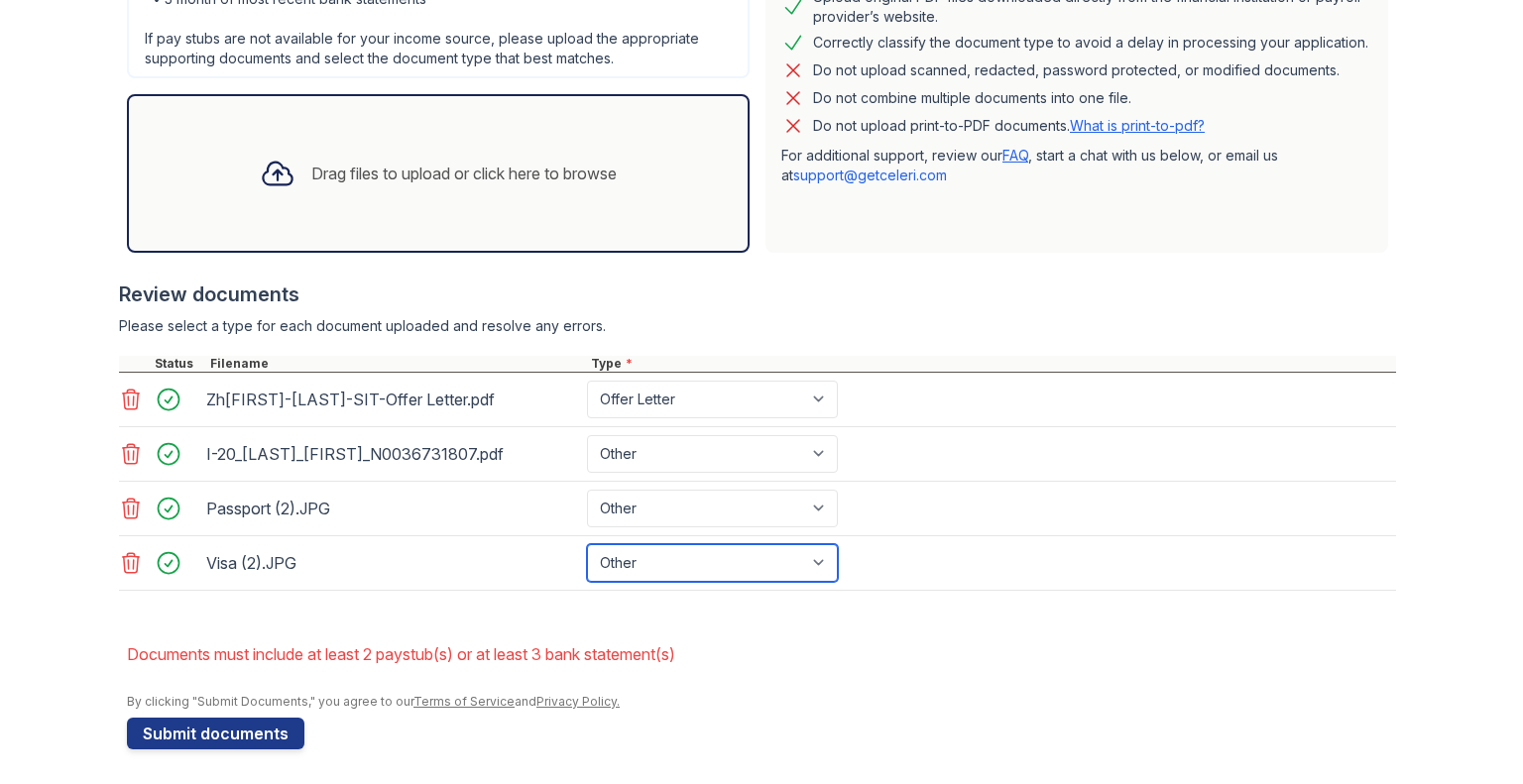 click on "Paystub
Bank Statement
Offer Letter
Tax Documents
Benefit Award Letter
Investment Account Statement
Other" at bounding box center (712, 563) 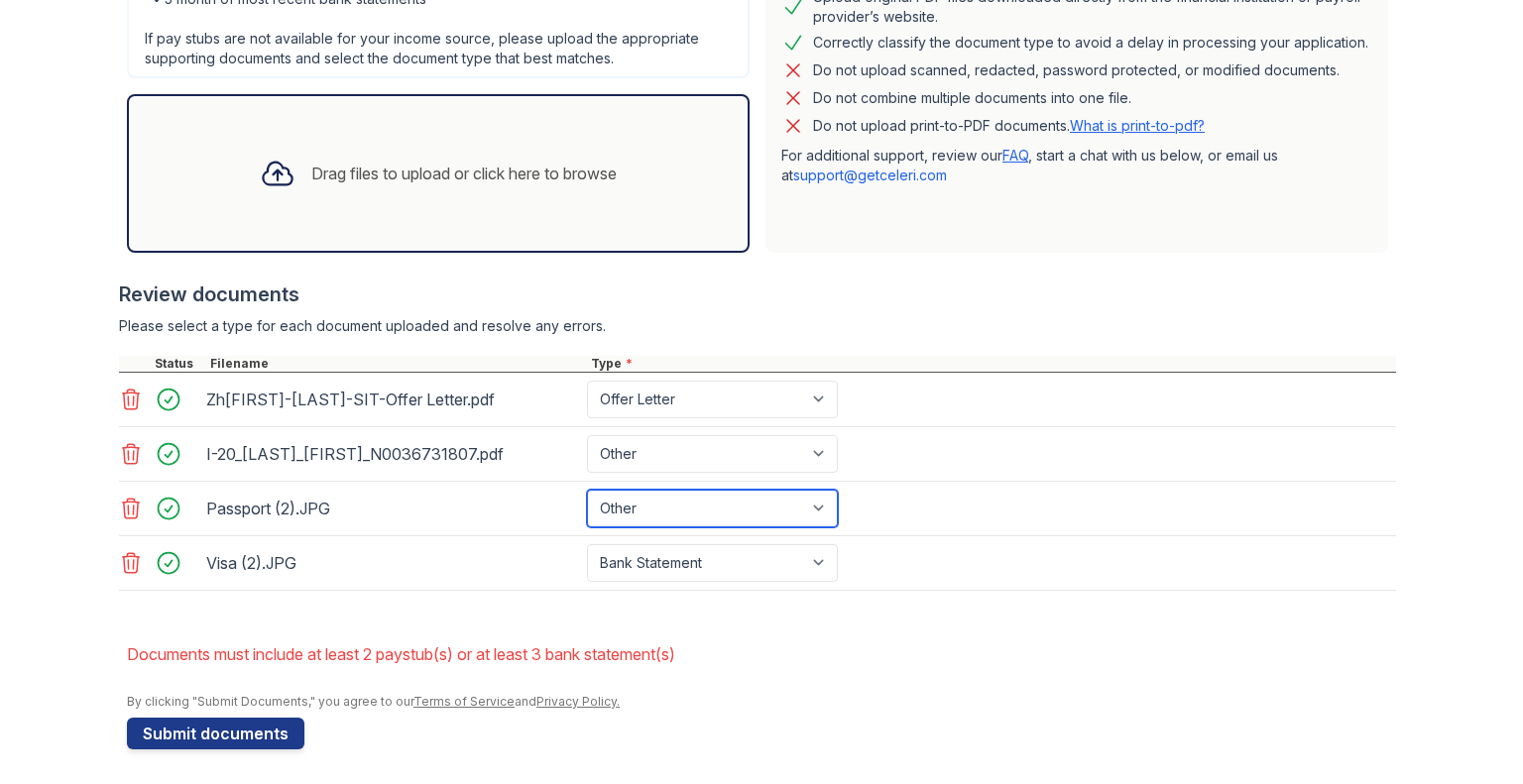 click on "Paystub
Bank Statement
Offer Letter
Tax Documents
Benefit Award Letter
Investment Account Statement
Other" at bounding box center (712, 508) 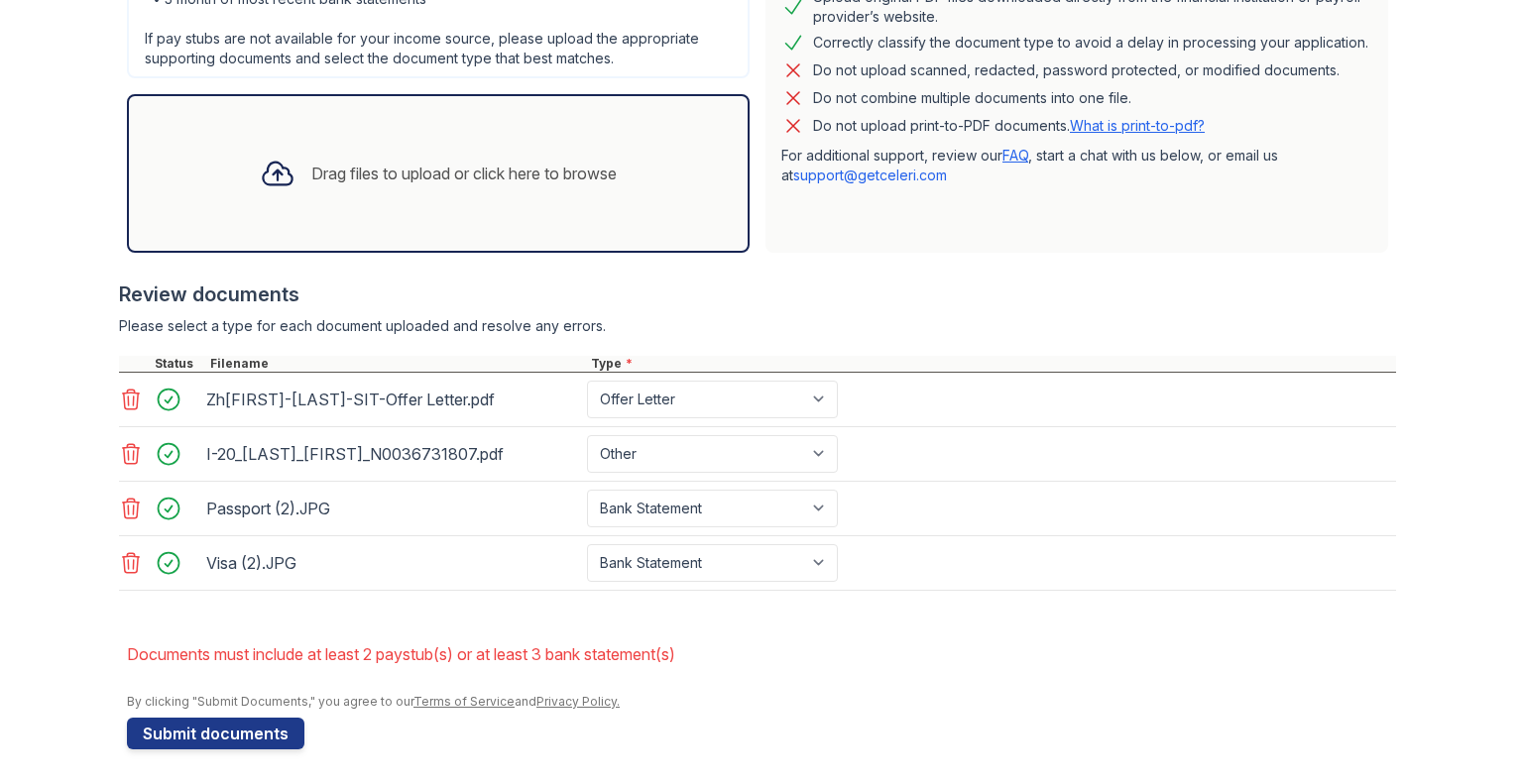 click on "Application information
Property
*
Reserve at Estuary
Unit number
*
4336
Target move in date
2025-08-26
First name
*
[FIRST]
Last name
*
[LAST]
Email
*
[EMAIL]
Phone
*
[PHONE]
Phone must be a valid US mobile phone number
Upload documents
Best practices for bank statements and paystubs
Upload original PDF files downloaded directly from the financial institution or payroll provider’s website.
Correctly classify the document type to avoid a delay in processing your application.
Do not upload scanned, redacted, password protected, or modified documents.
Do not combine multiple documents into one file.
Do not upload print-to-PDF documents.
What is print-to-pdf?
For additional support, review our
FAQ support@getceleri.com" at bounding box center [762, 177] 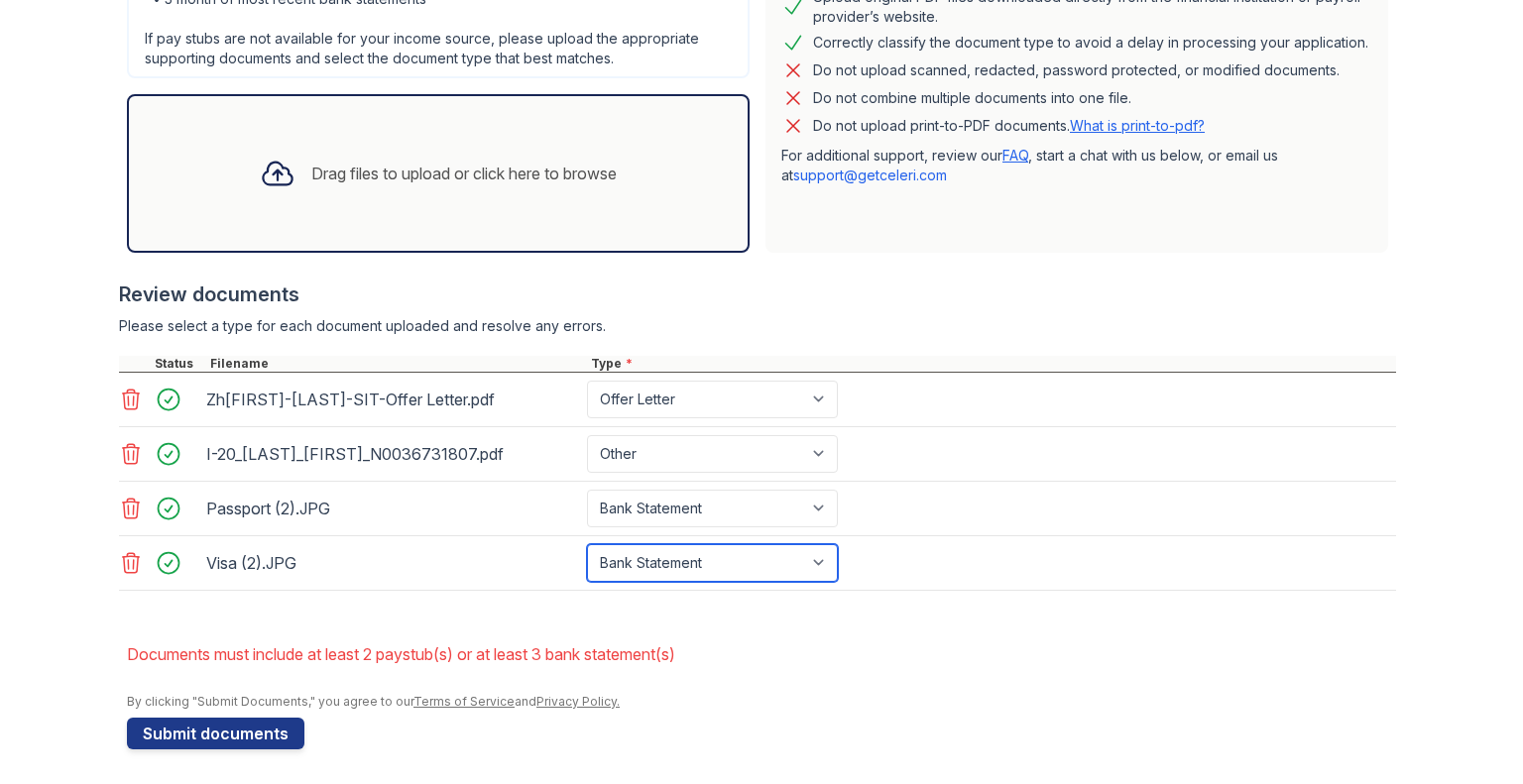 click on "Paystub
Bank Statement
Offer Letter
Tax Documents
Benefit Award Letter
Investment Account Statement
Other" at bounding box center (712, 563) 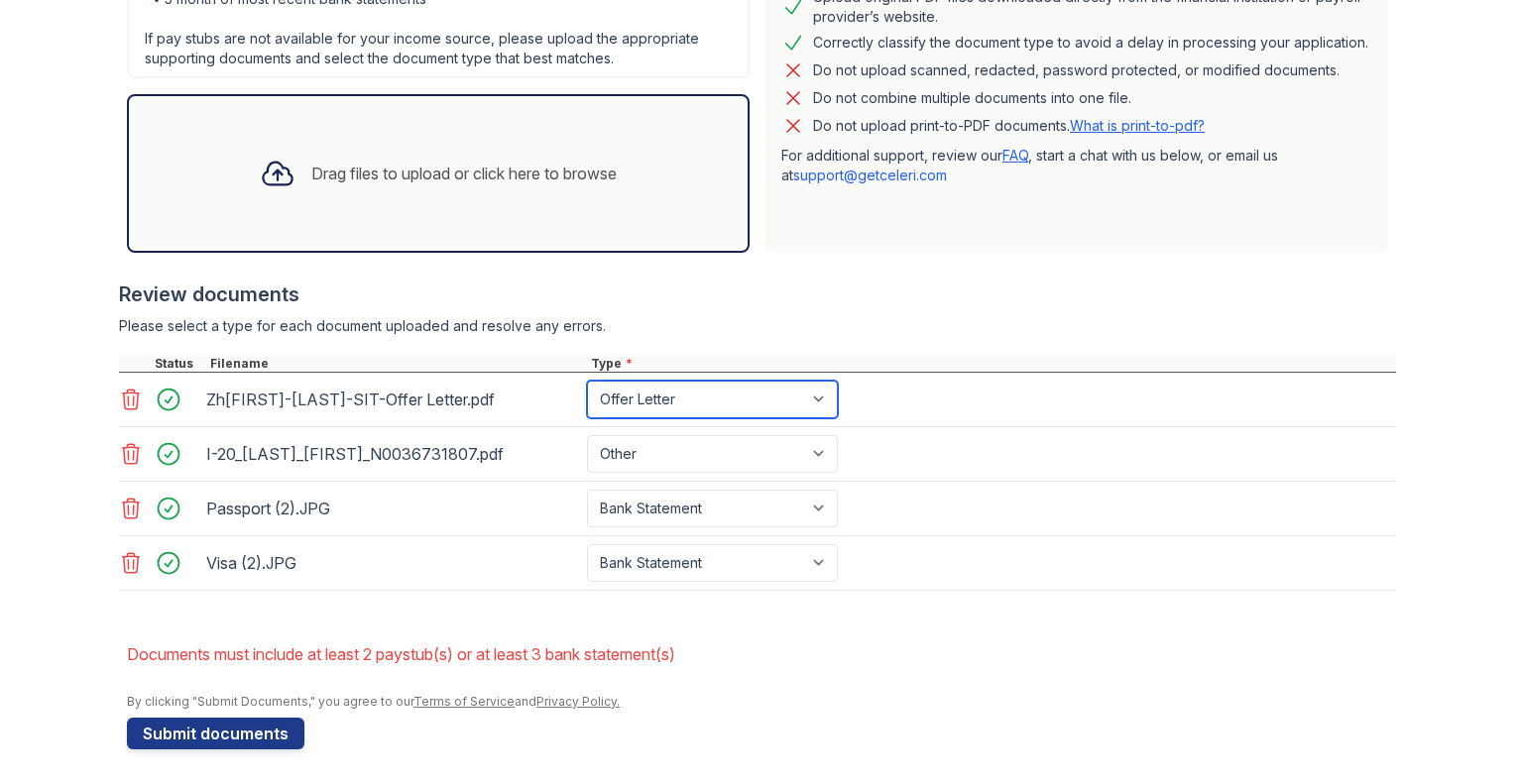 click on "Paystub
Bank Statement
Offer Letter
Tax Documents
Benefit Award Letter
Investment Account Statement
Other" at bounding box center [712, 399] 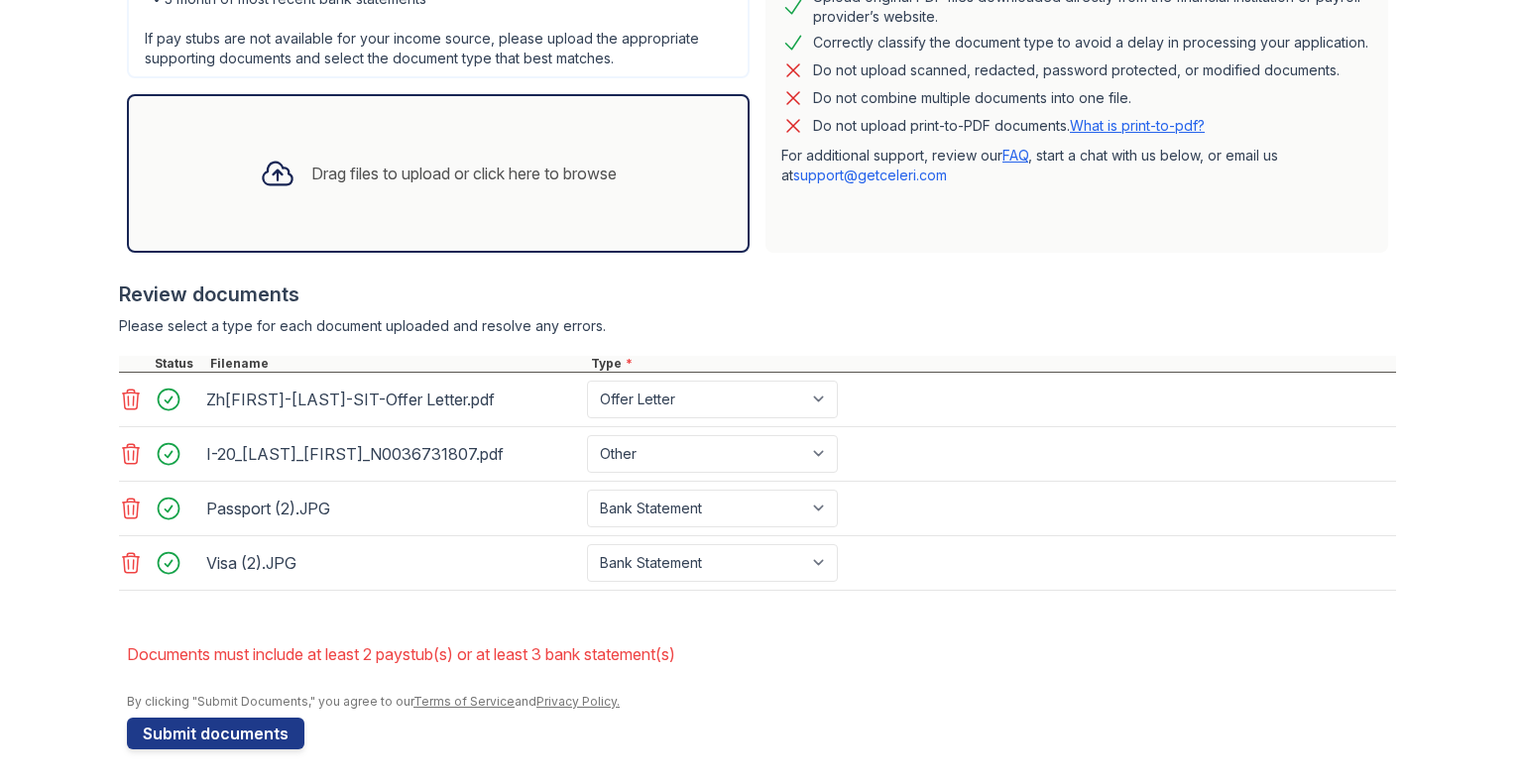 click on "I-20_[LAST]_[FIRST]_N0036731807.pdf
Paystub
Bank Statement
Offer Letter
Tax Documents
Benefit Award Letter
Investment Account Statement
Other" at bounding box center (758, 454) 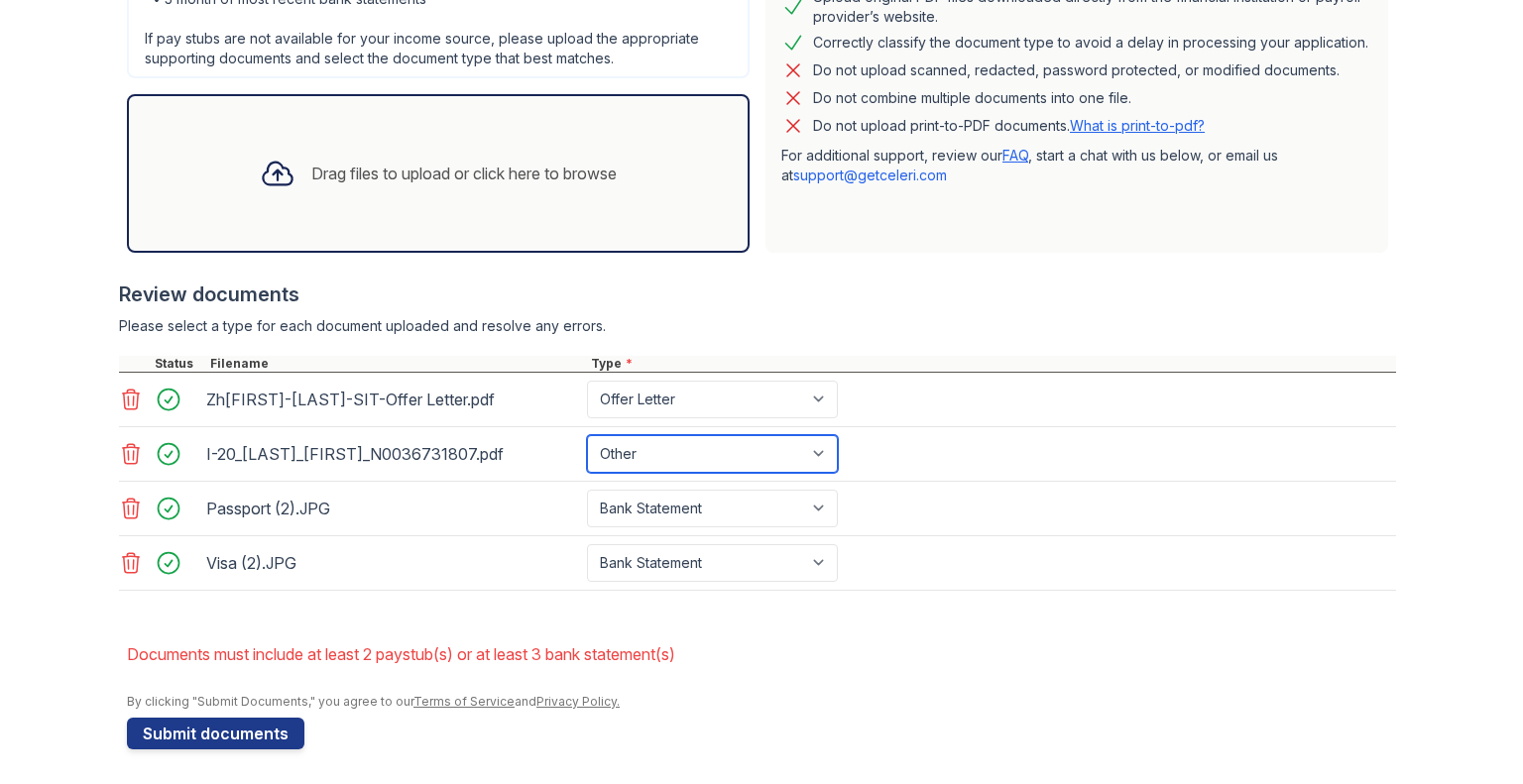 click on "Paystub
Bank Statement
Offer Letter
Tax Documents
Benefit Award Letter
Investment Account Statement
Other" at bounding box center [712, 454] 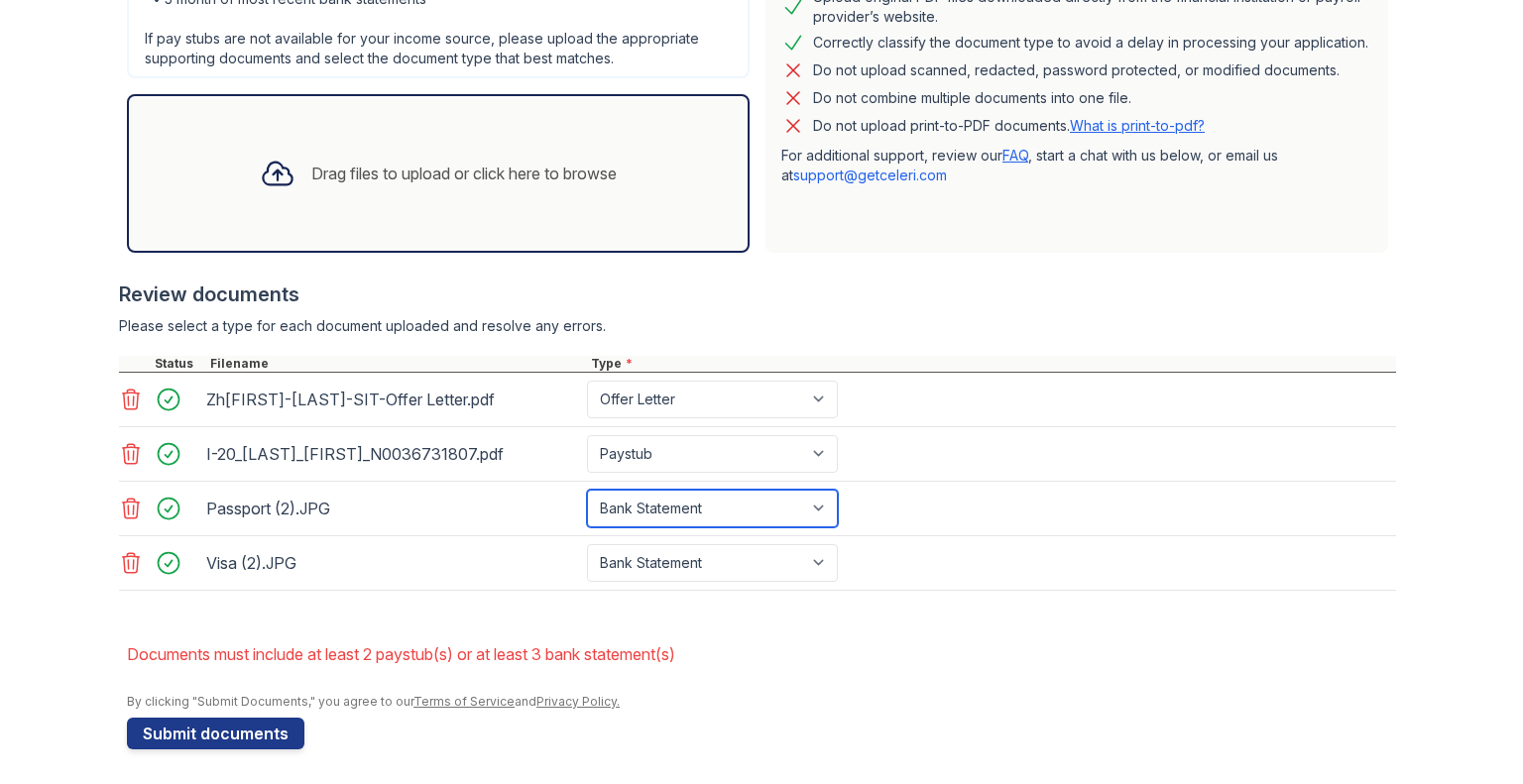 click on "Paystub
Bank Statement
Offer Letter
Tax Documents
Benefit Award Letter
Investment Account Statement
Other" at bounding box center (712, 508) 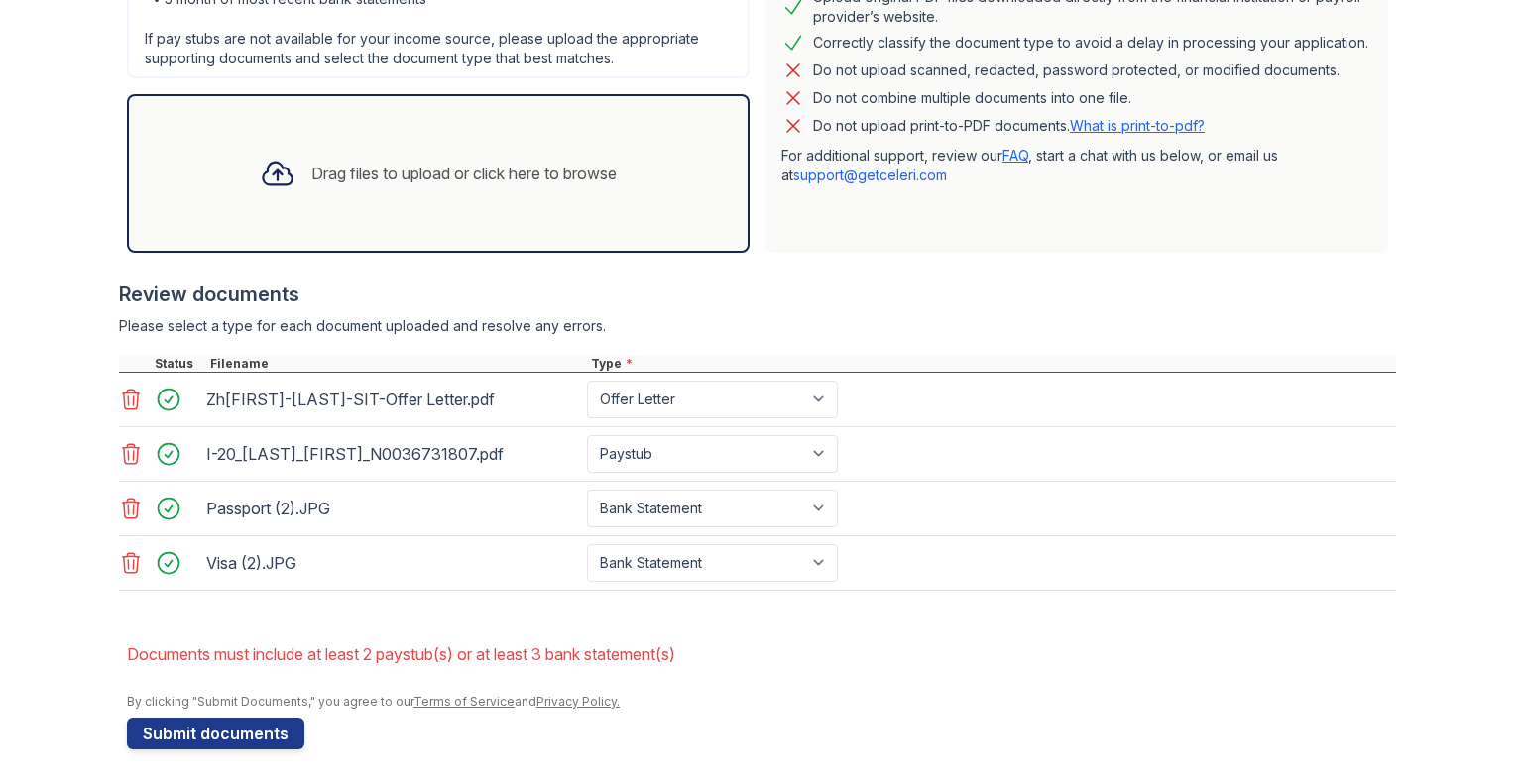 drag, startPoint x: 951, startPoint y: 499, endPoint x: 941, endPoint y: 515, distance: 18.867962 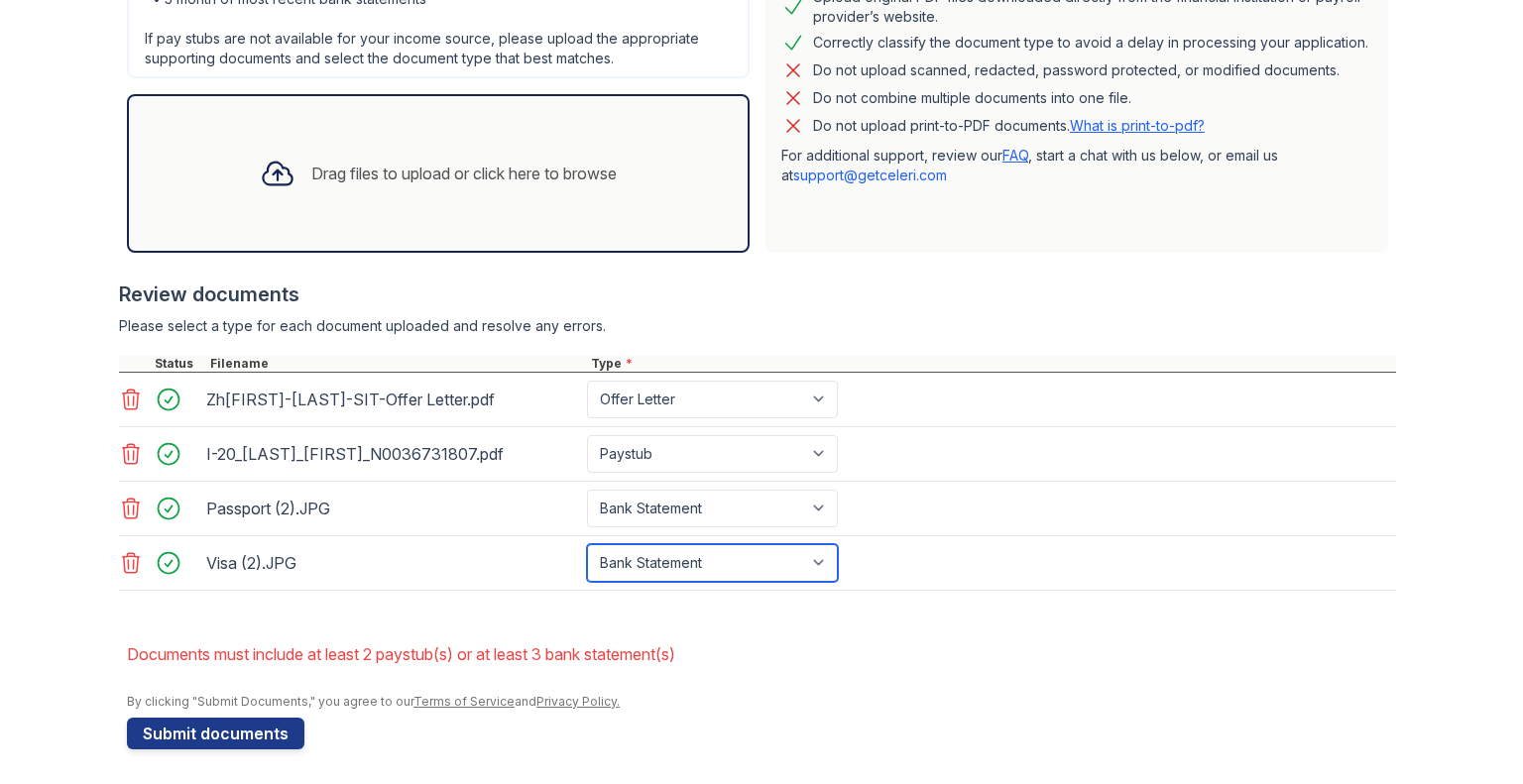 click on "Paystub
Bank Statement
Offer Letter
Tax Documents
Benefit Award Letter
Investment Account Statement
Other" at bounding box center [712, 563] 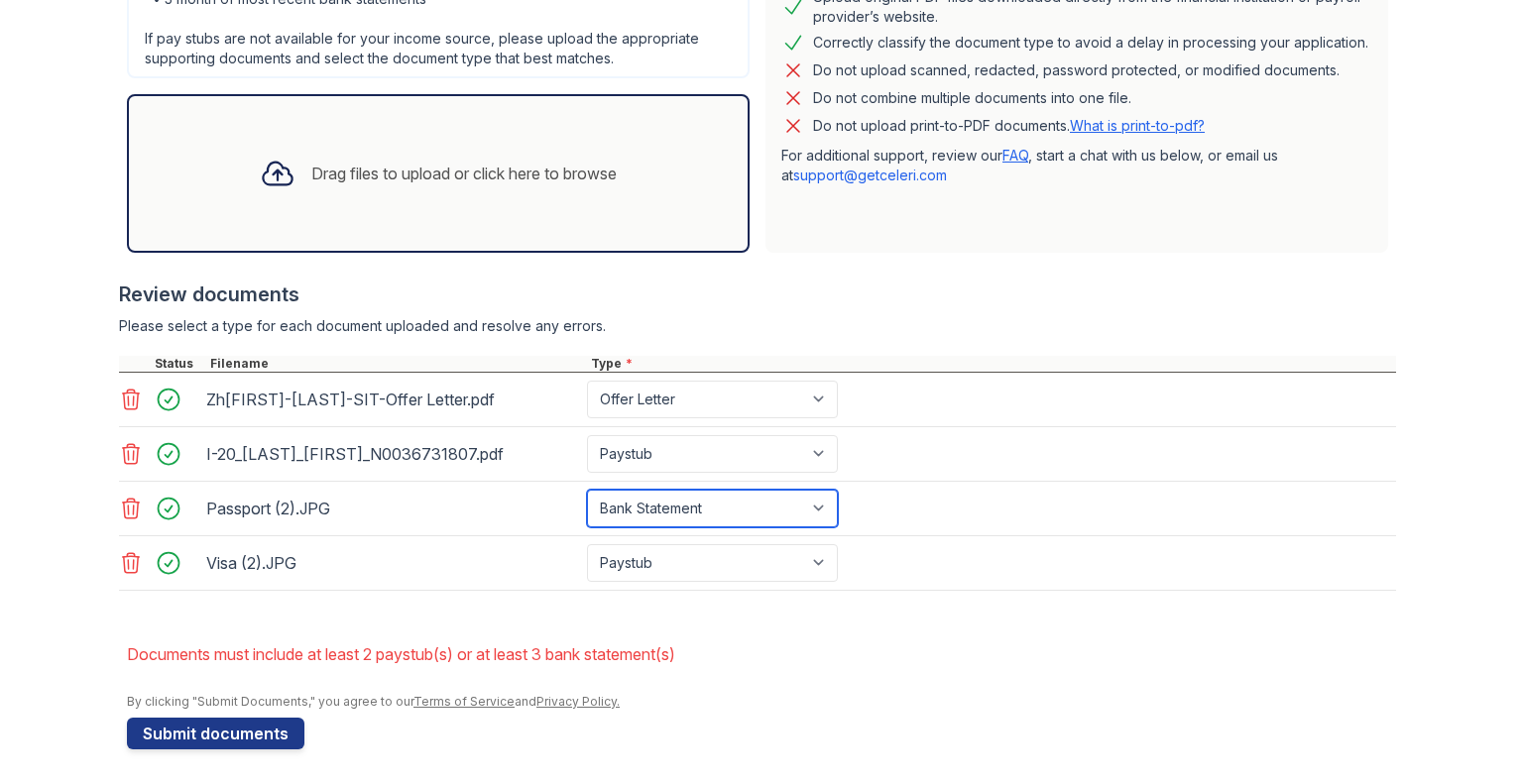 click on "Paystub
Bank Statement
Offer Letter
Tax Documents
Benefit Award Letter
Investment Account Statement
Other" at bounding box center (712, 508) 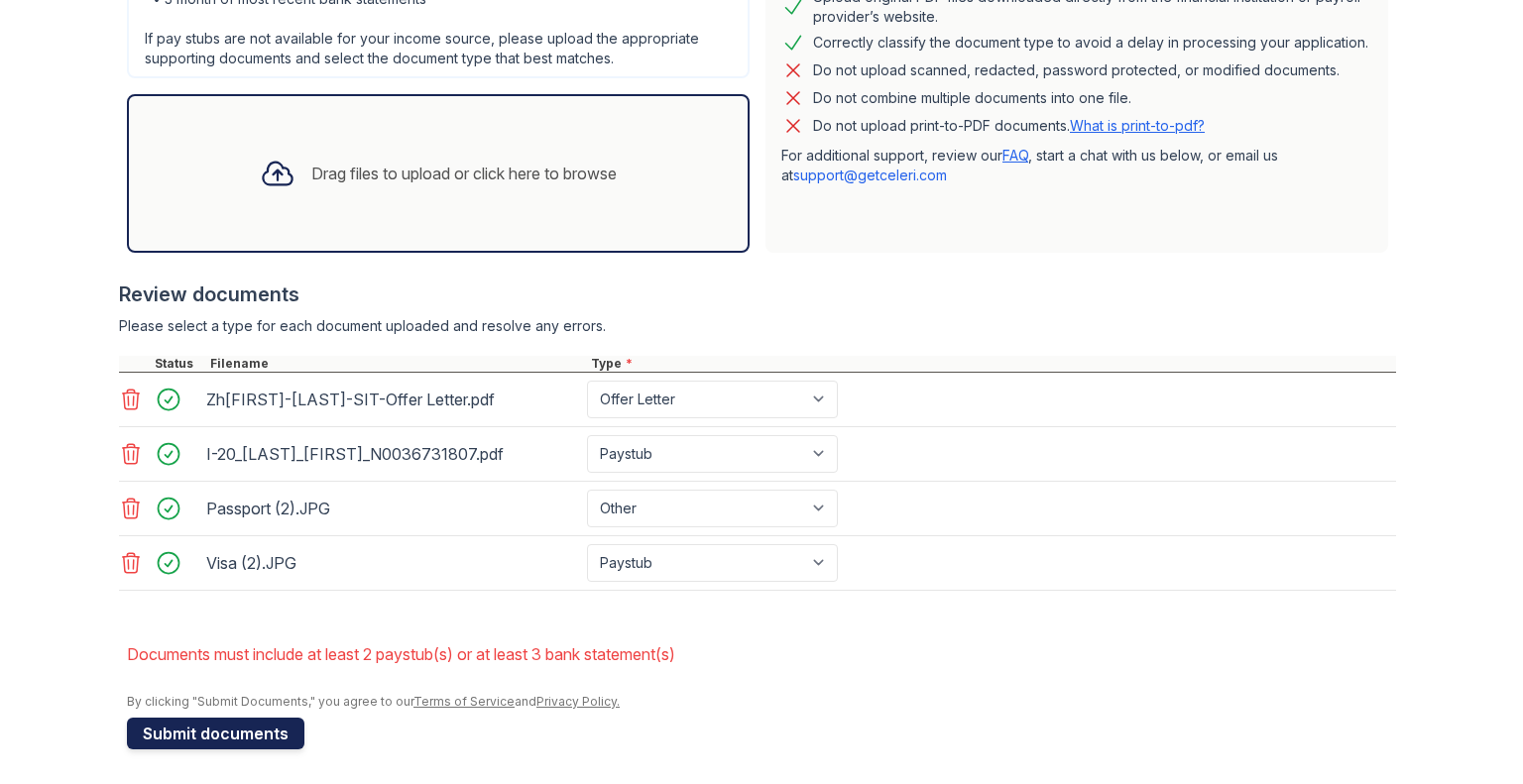 click on "Submit documents" at bounding box center (215, 733) 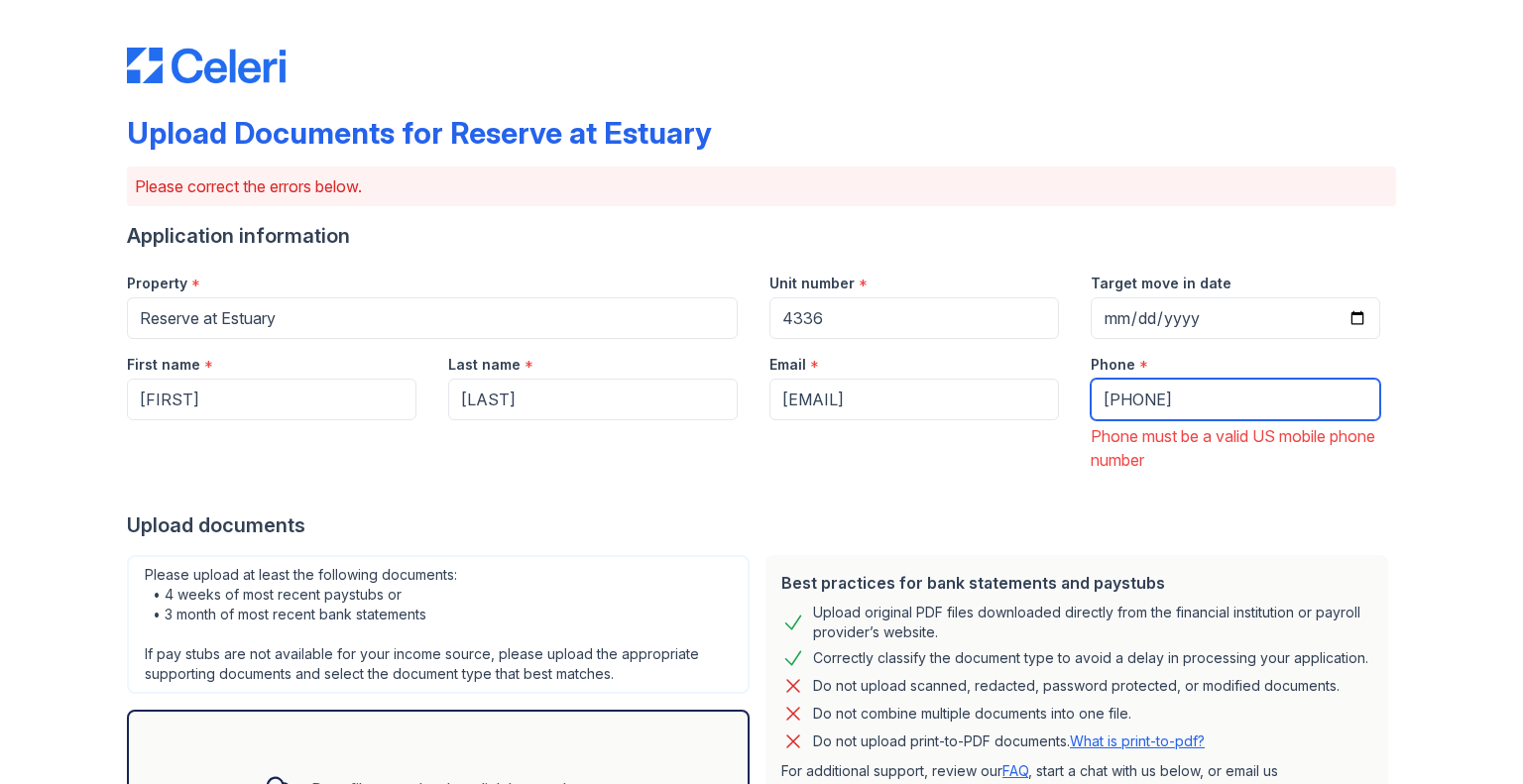 click on "[PHONE]" at bounding box center (1235, 399) 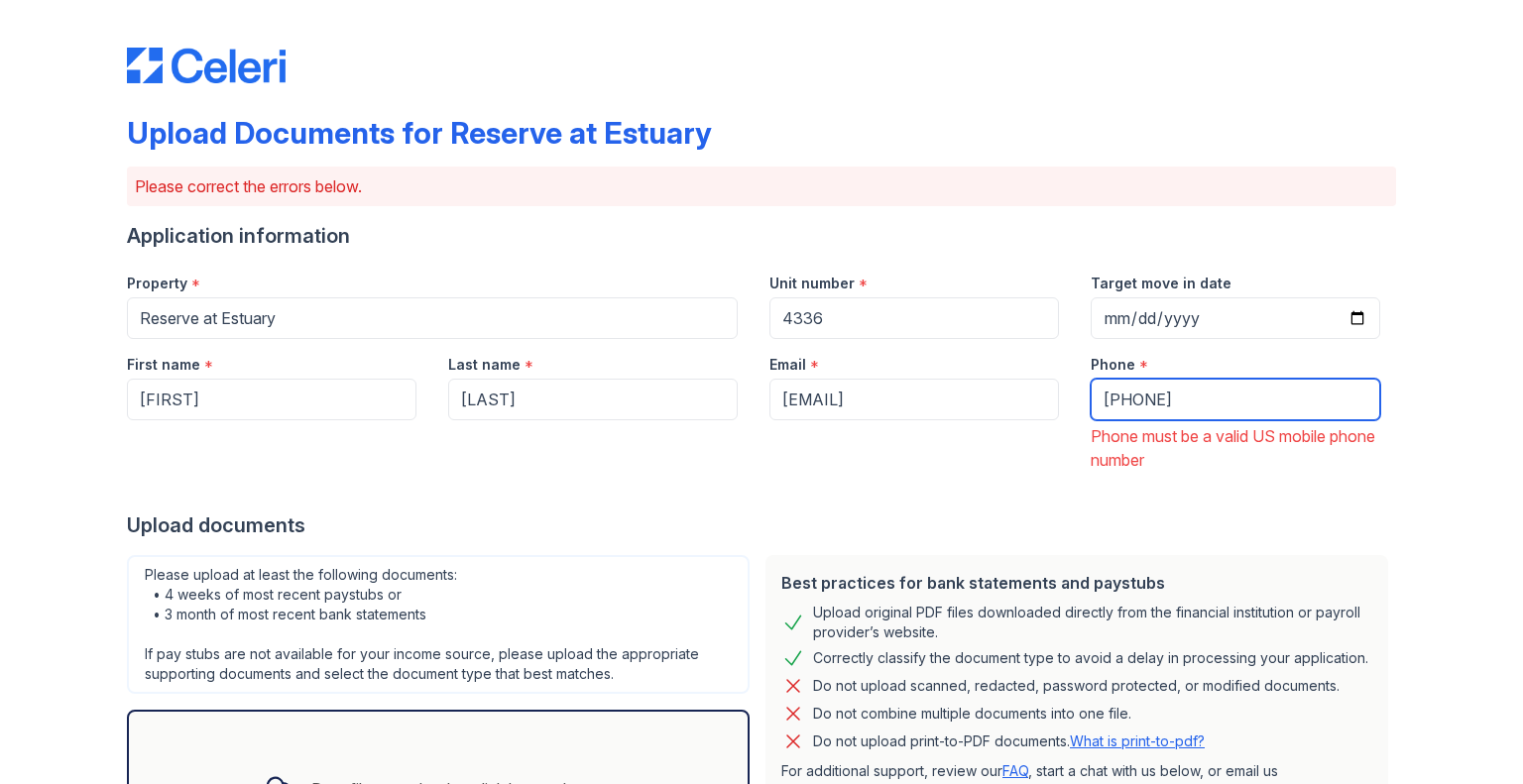 drag, startPoint x: 1179, startPoint y: 394, endPoint x: 1090, endPoint y: 395, distance: 89.005618 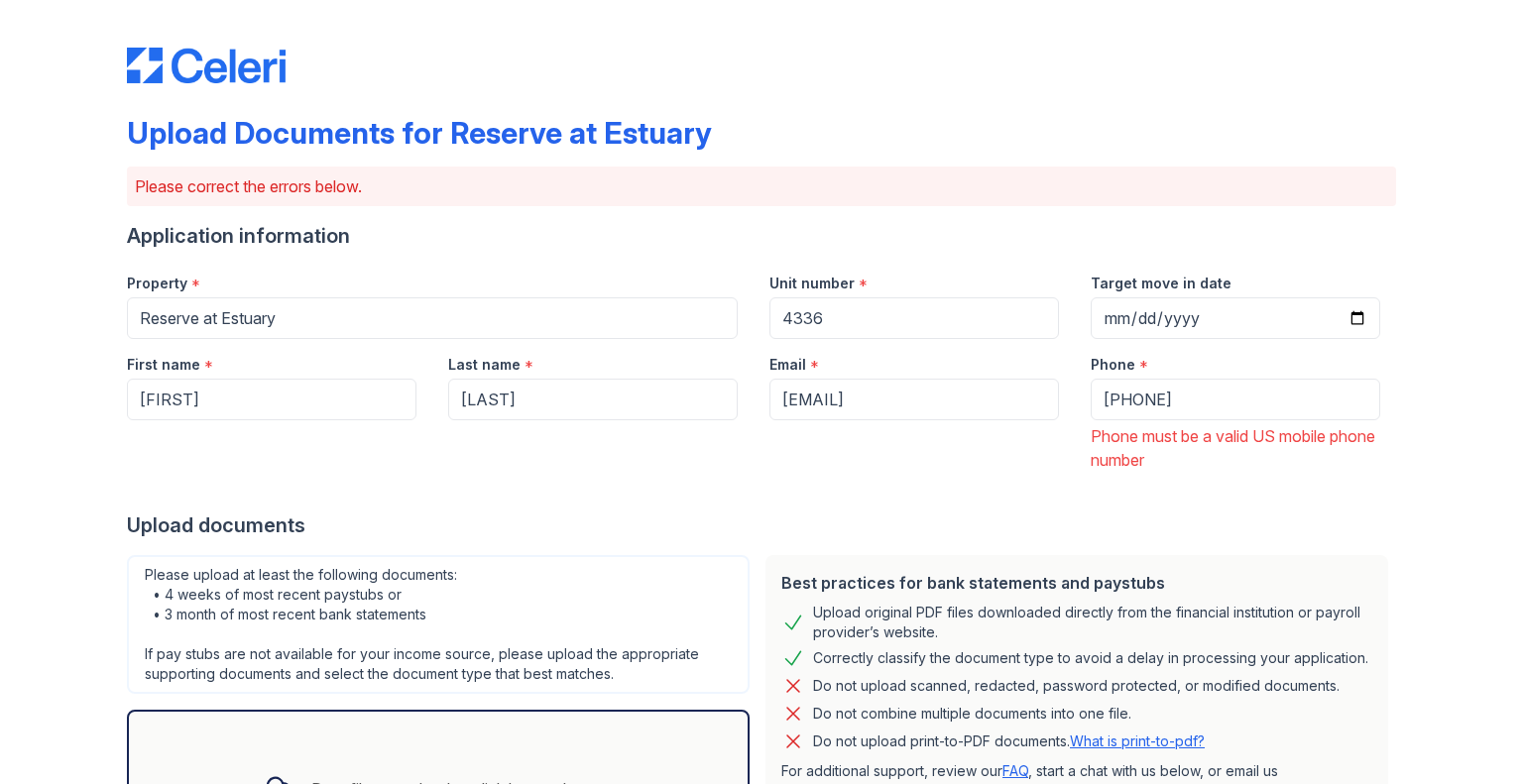 click on "Upload documents" at bounding box center (762, 525) 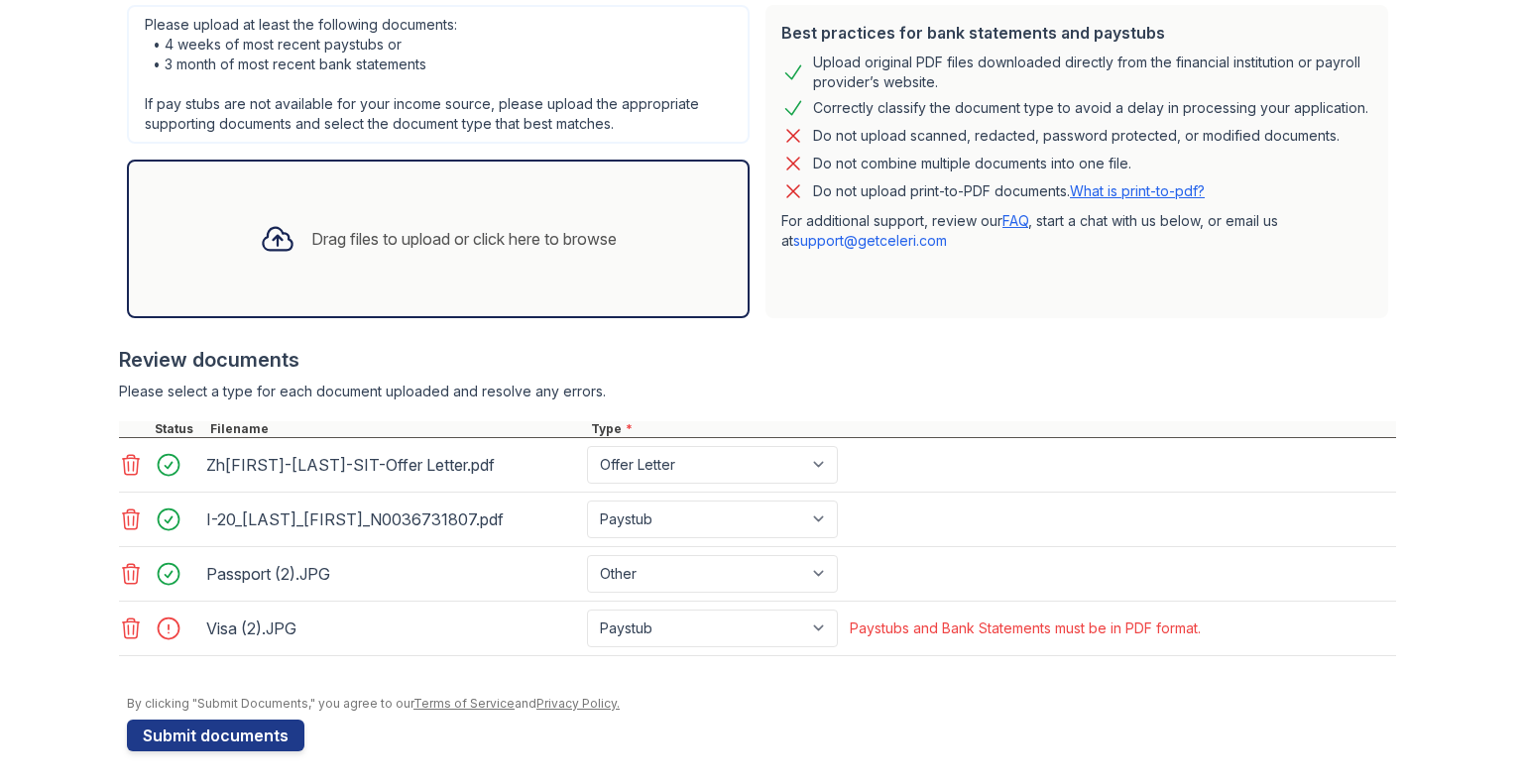 scroll, scrollTop: 552, scrollLeft: 0, axis: vertical 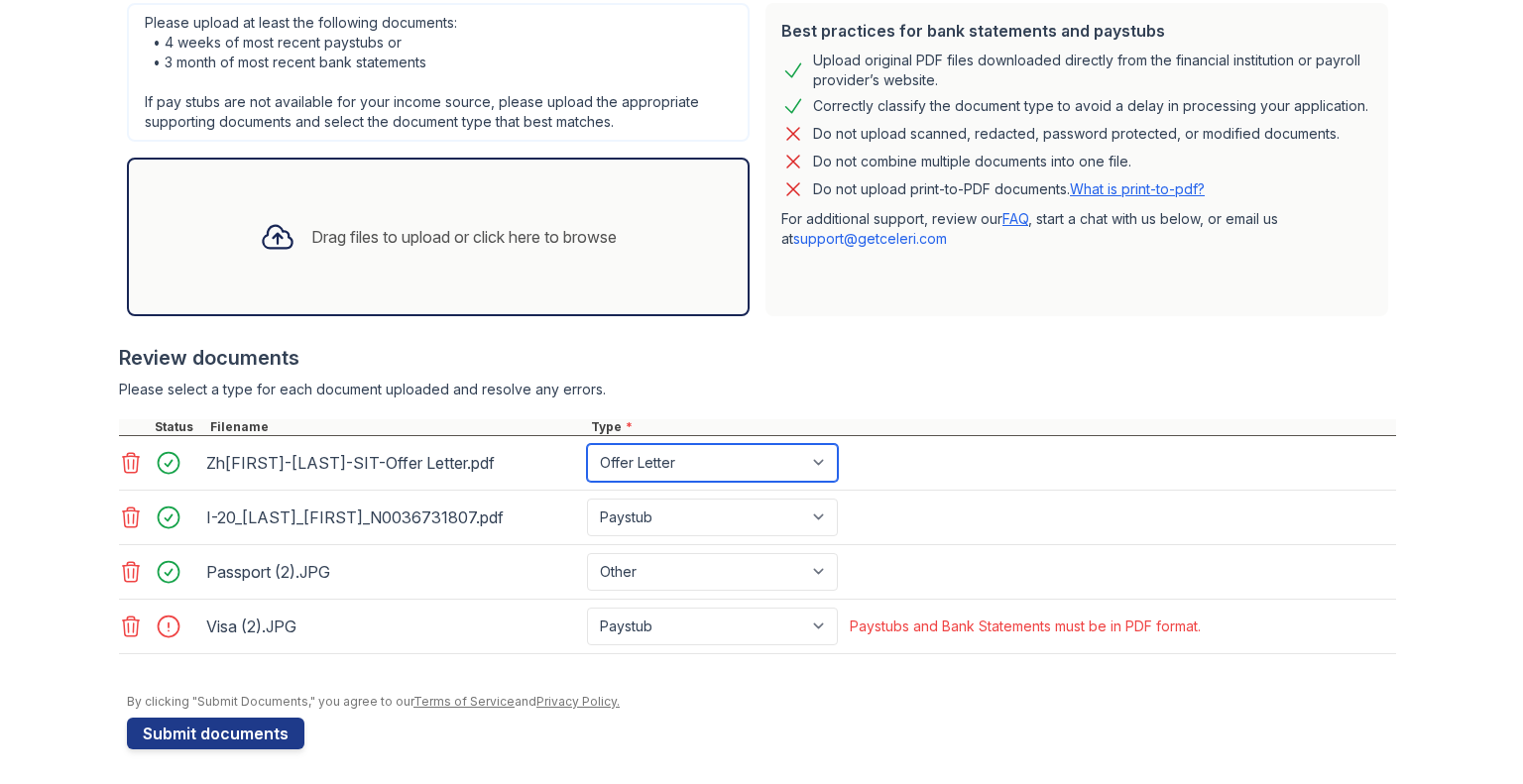 click on "Paystub
Bank Statement
Offer Letter
Tax Documents
Benefit Award Letter
Investment Account Statement
Other" at bounding box center [712, 463] 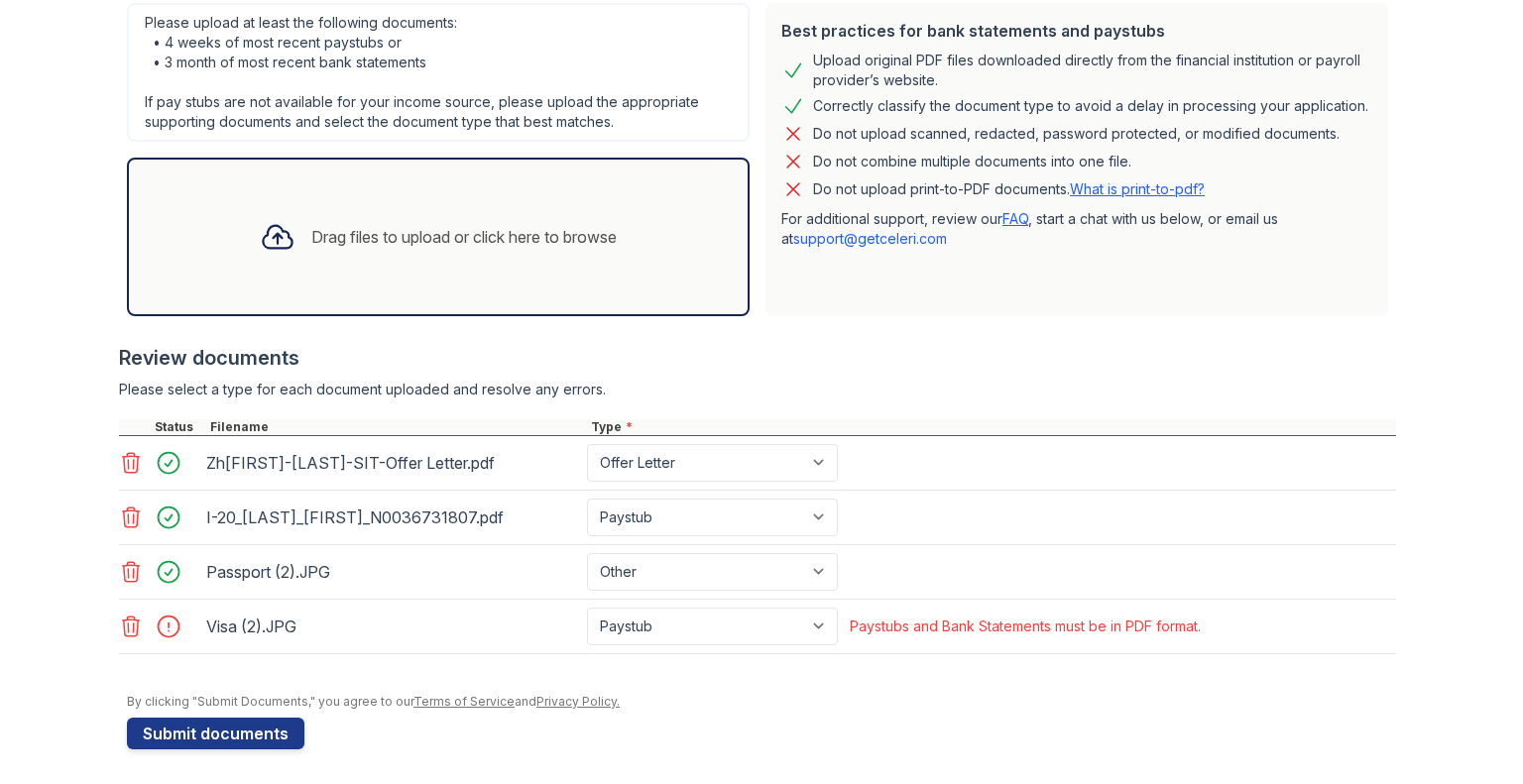 click on "I-20_[LAST]_[FIRST]_N0036731807.pdf
Paystub
Bank Statement
Offer Letter
Tax Documents
Benefit Award Letter
Investment Account Statement
Other" at bounding box center (758, 517) 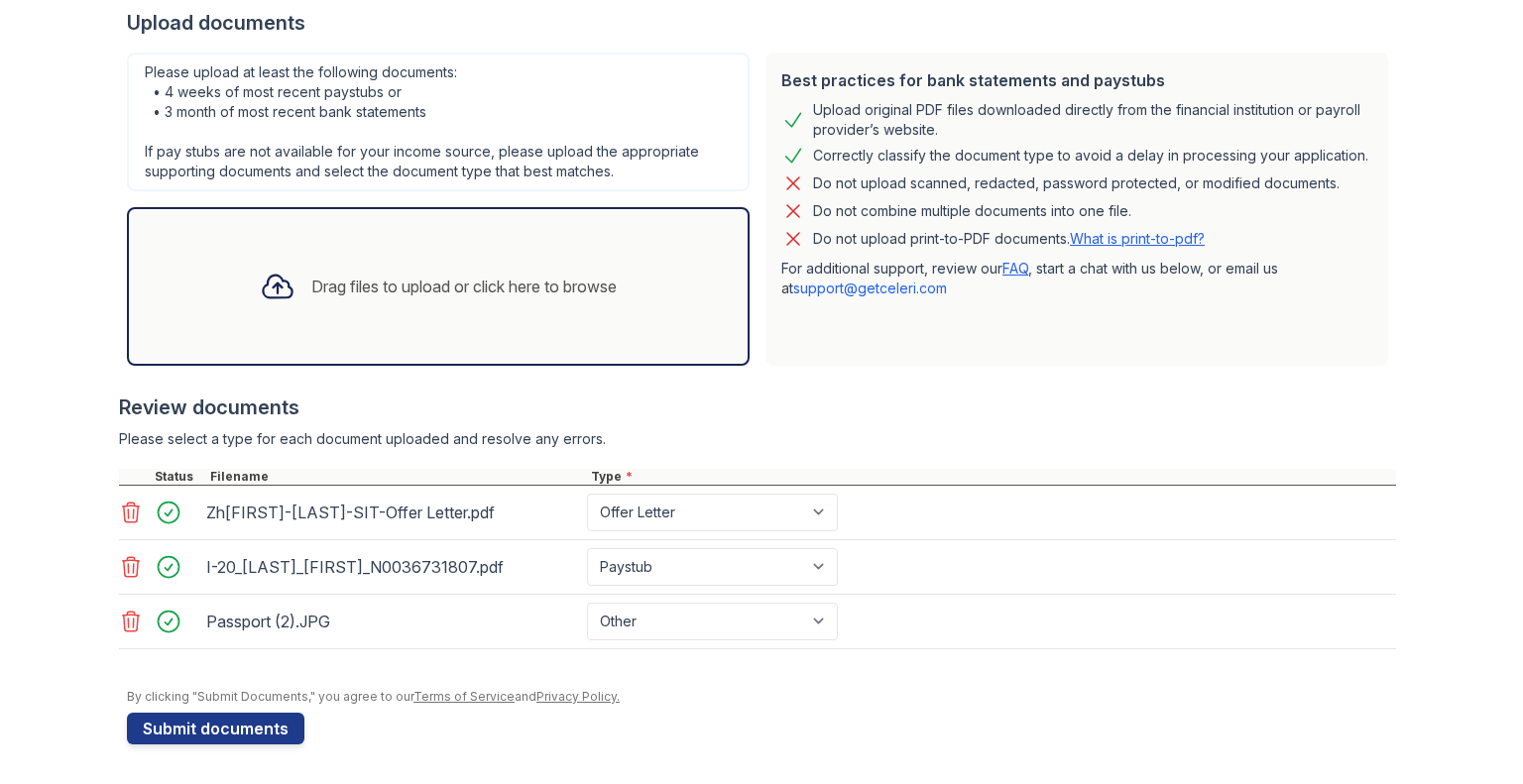 scroll, scrollTop: 499, scrollLeft: 0, axis: vertical 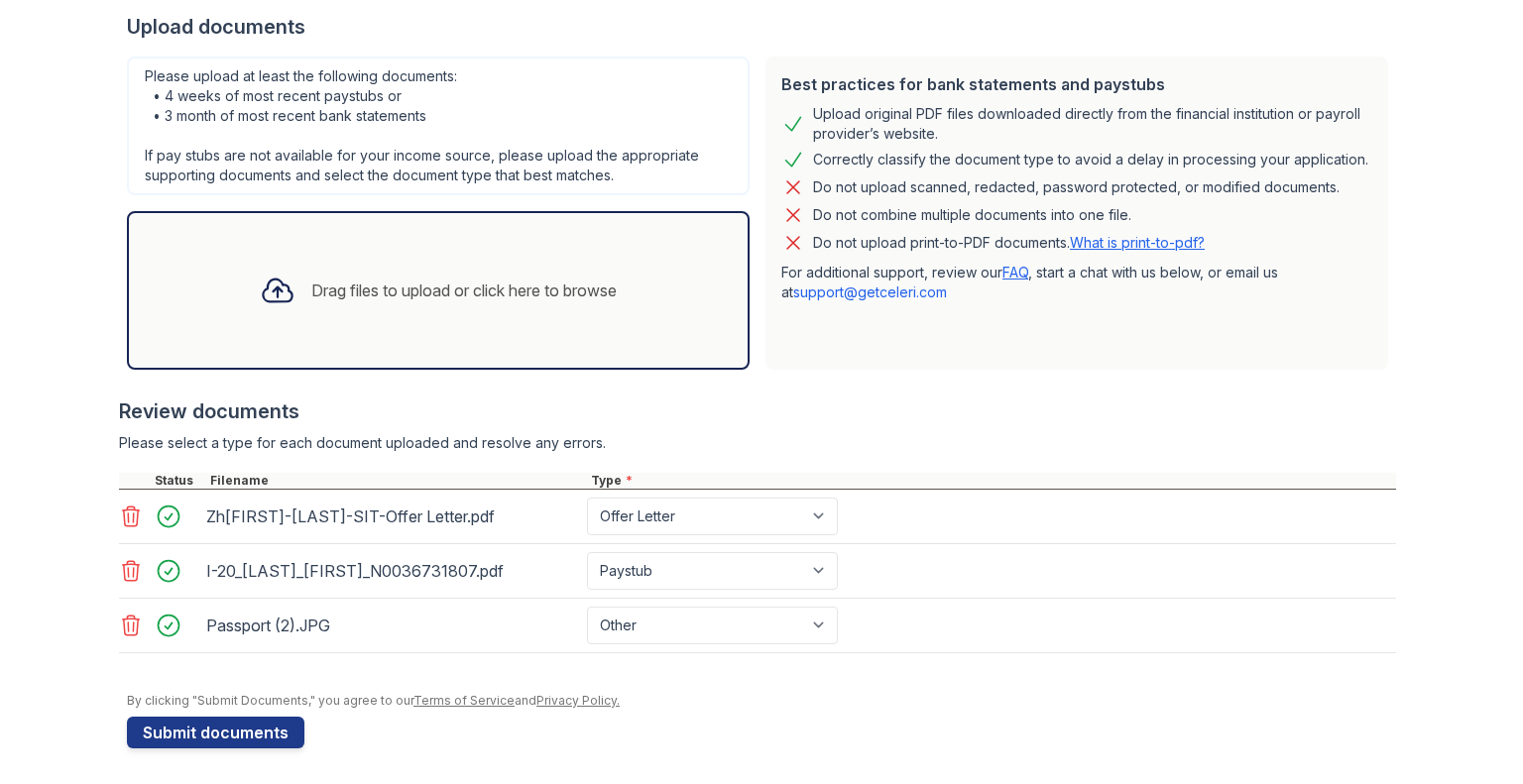 click on "Drag files to upload or click here to browse" at bounding box center (438, 290) 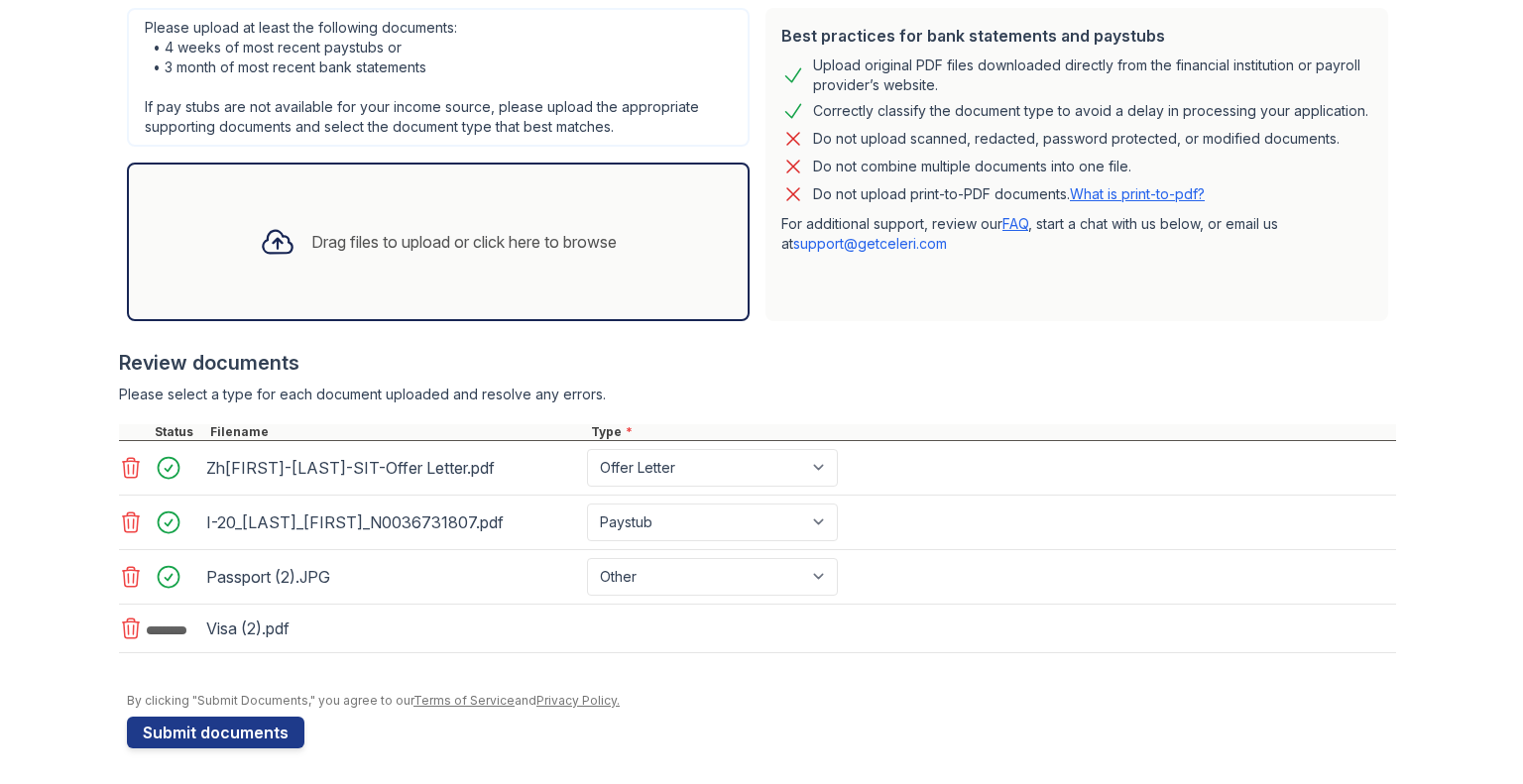 scroll, scrollTop: 552, scrollLeft: 0, axis: vertical 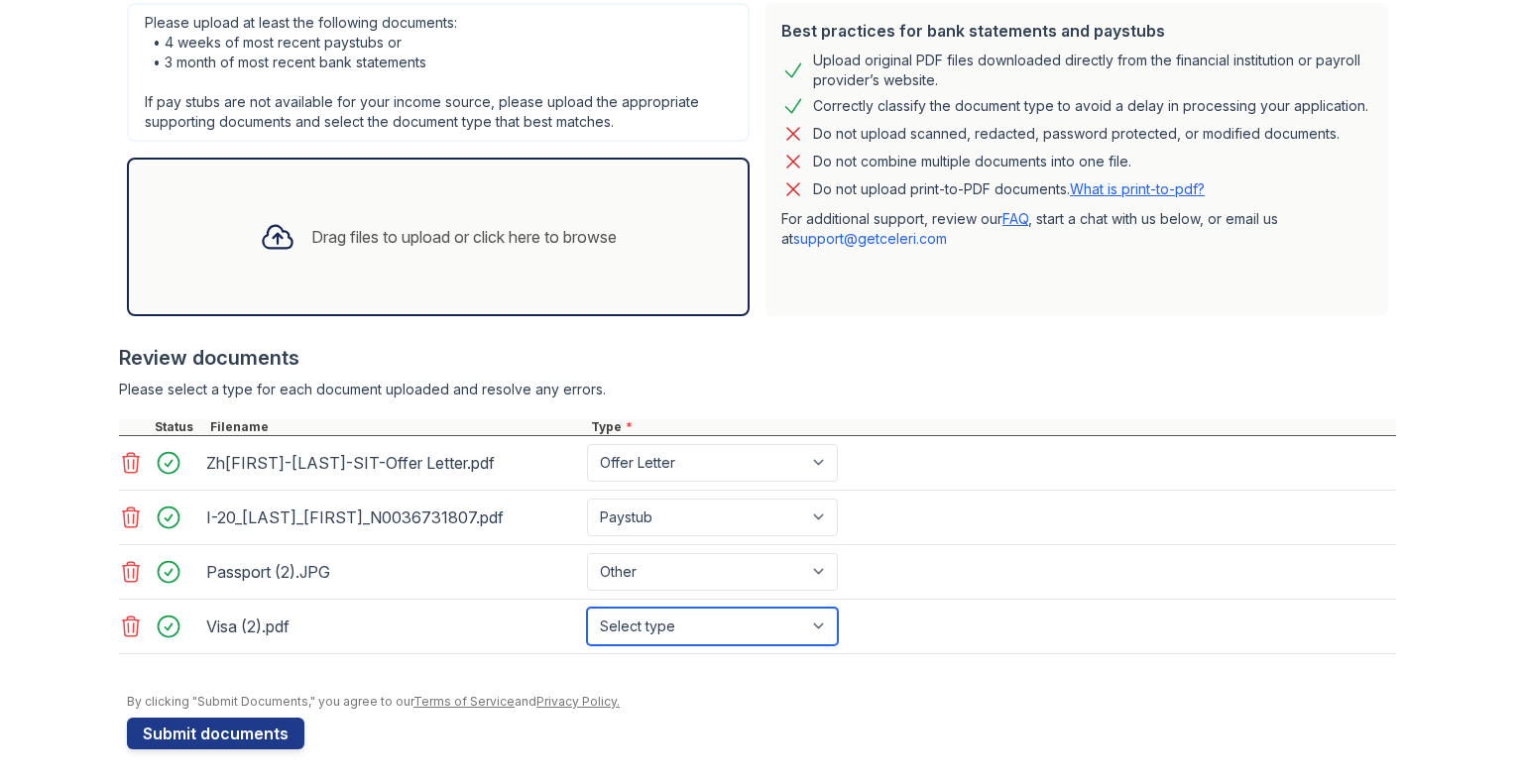 click on "Select type
Paystub
Bank Statement
Offer Letter
Tax Documents
Benefit Award Letter
Investment Account Statement
Other" at bounding box center [712, 626] 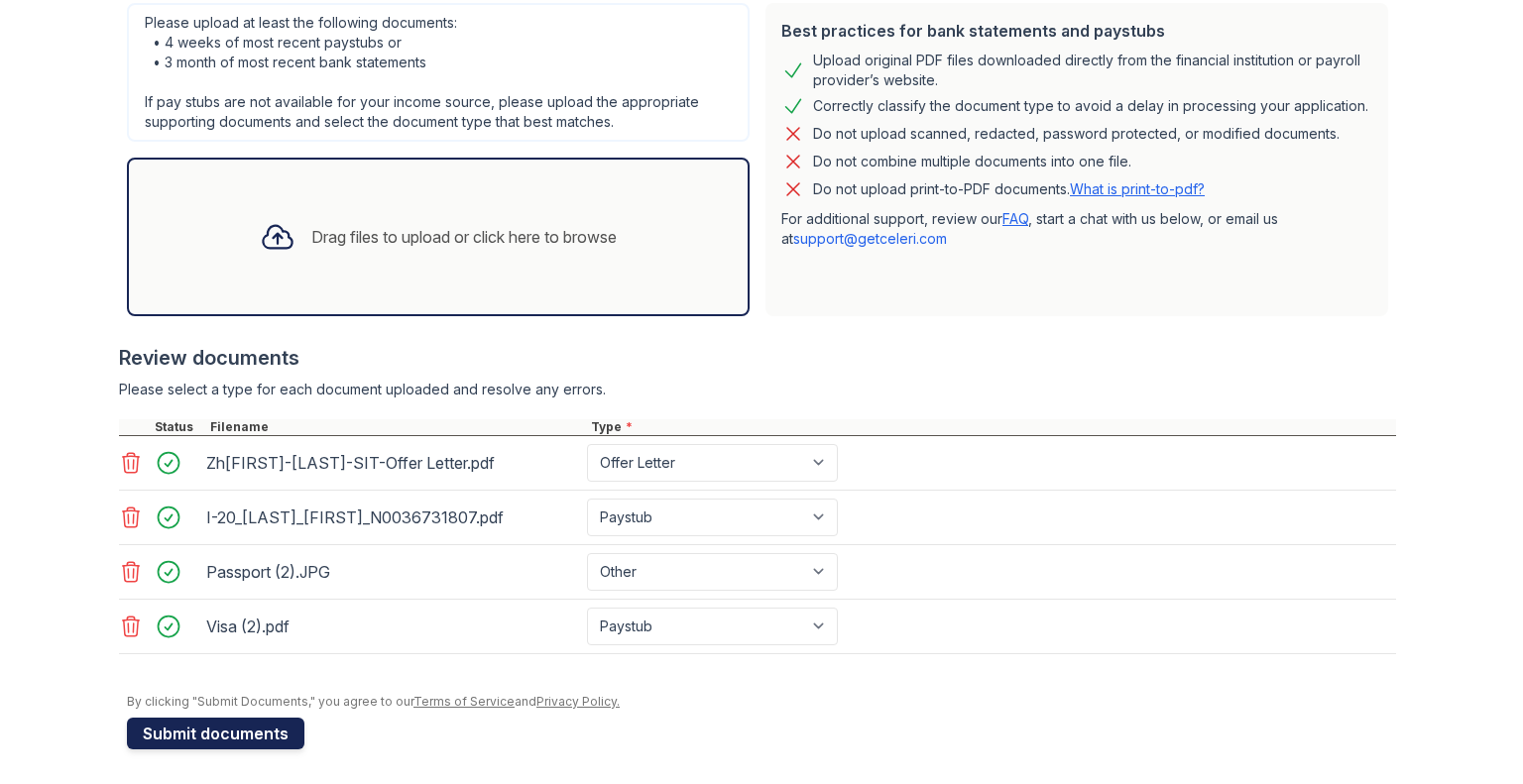 click on "Submit documents" at bounding box center [215, 733] 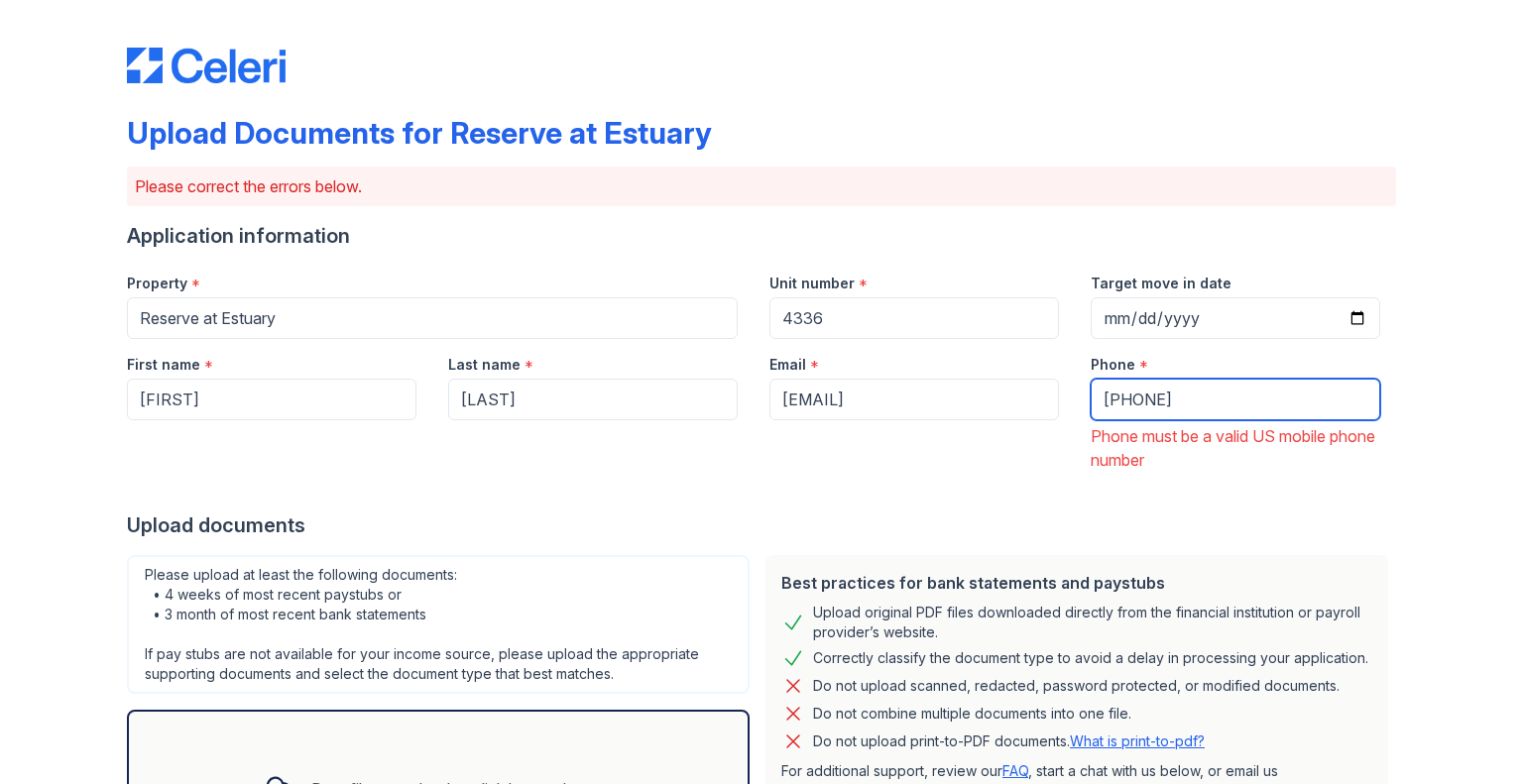 drag, startPoint x: 1178, startPoint y: 409, endPoint x: 1107, endPoint y: 411, distance: 71.02816 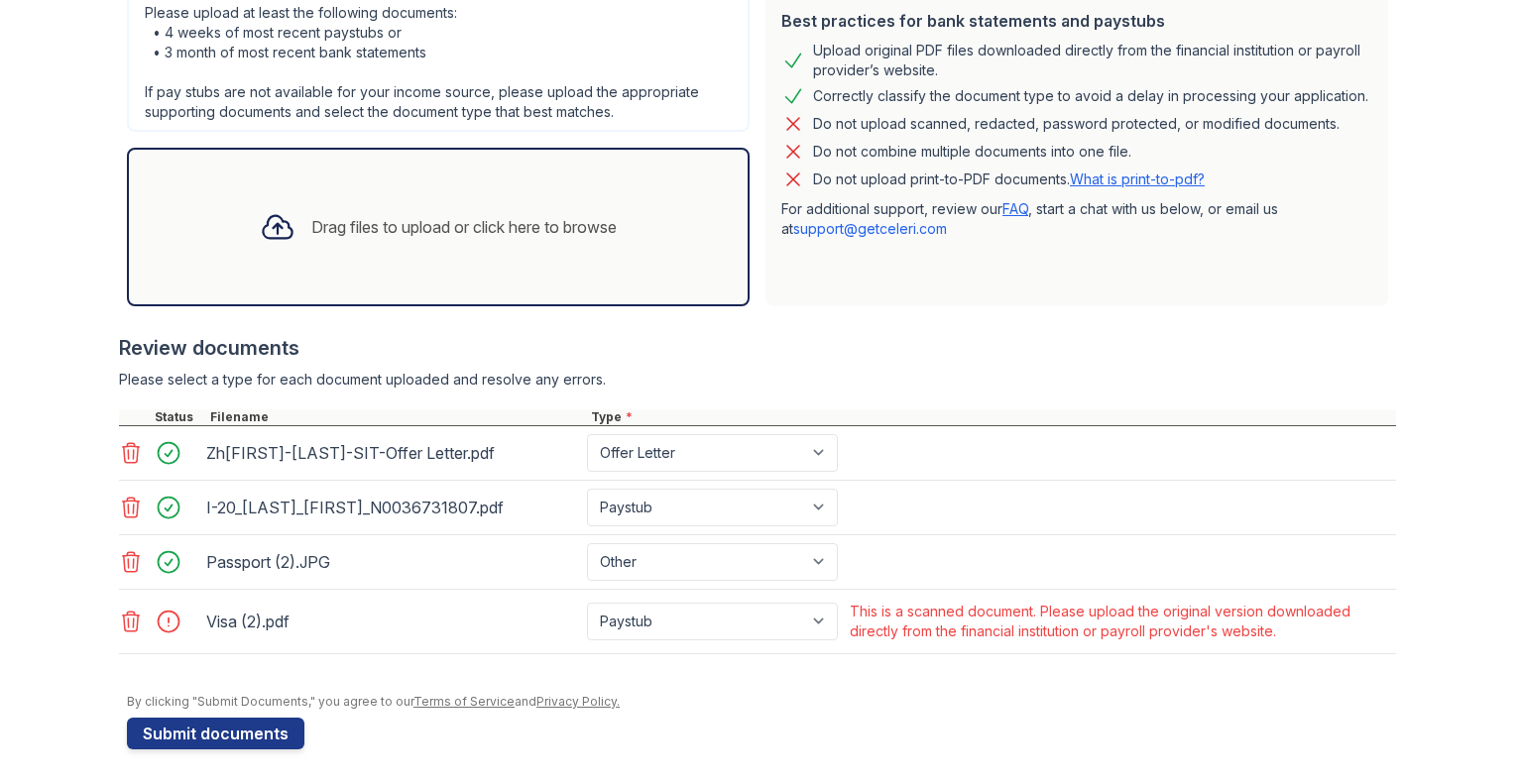 scroll, scrollTop: 563, scrollLeft: 0, axis: vertical 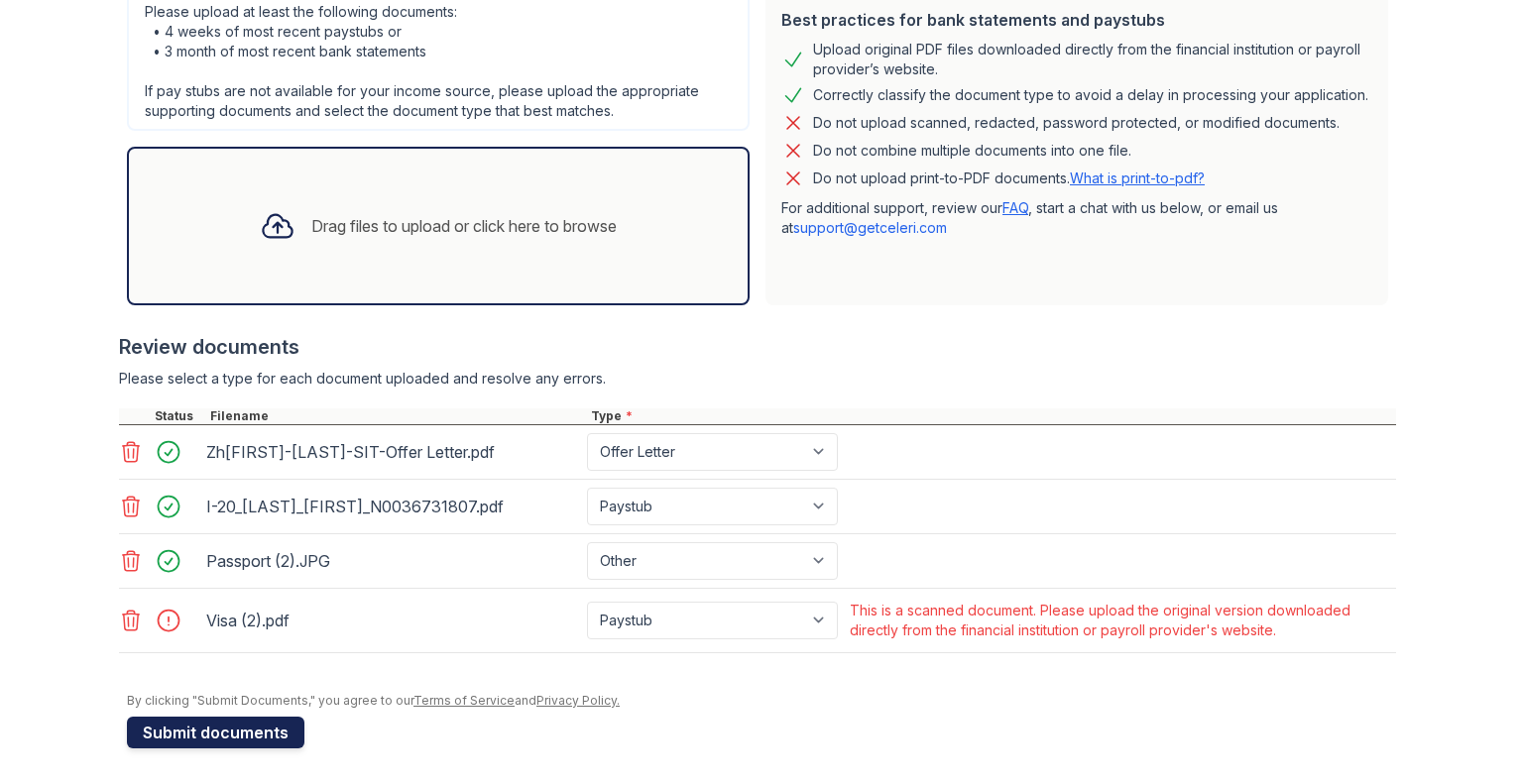 type on "[PHONE]" 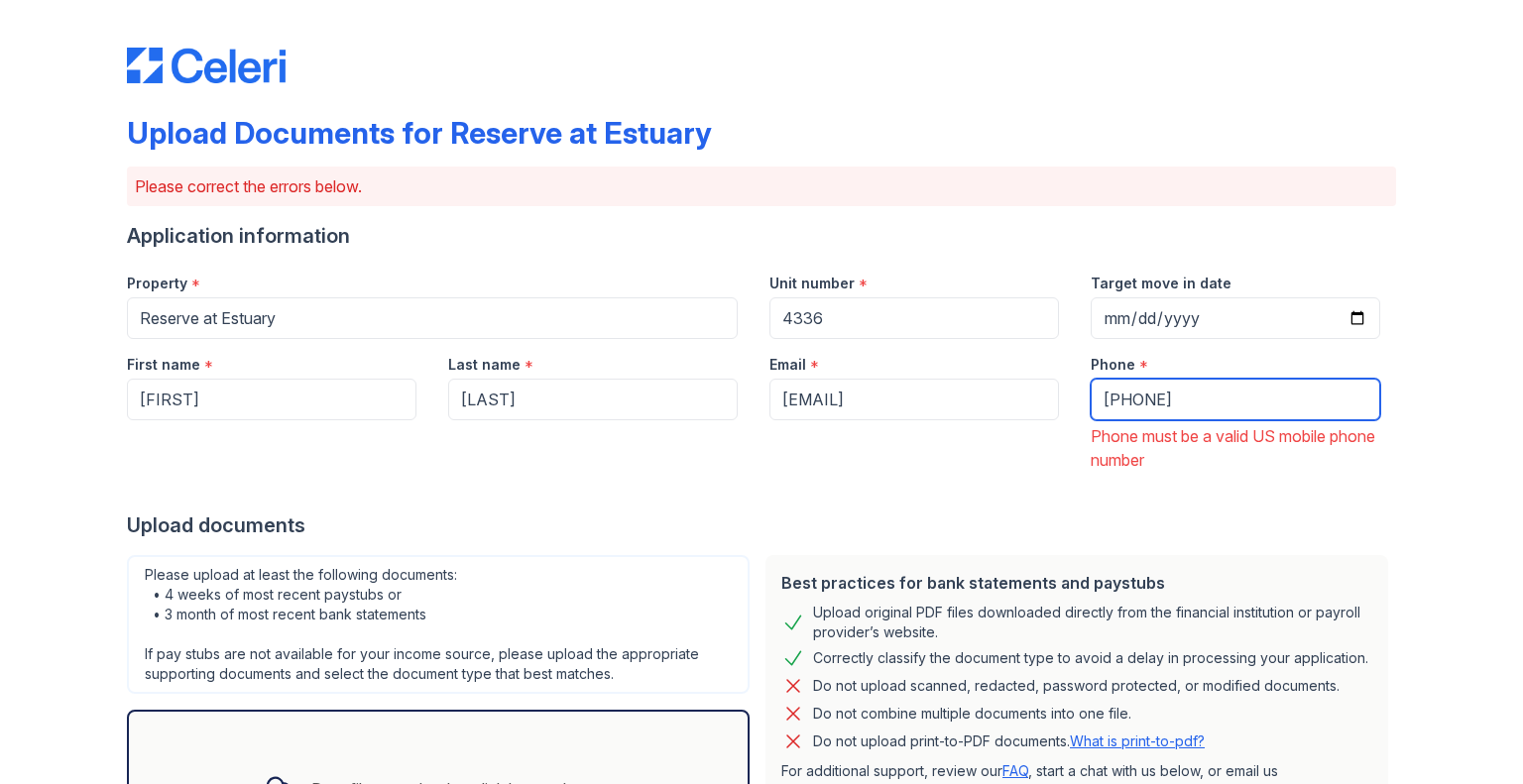drag, startPoint x: 1229, startPoint y: 400, endPoint x: 1125, endPoint y: 403, distance: 104.04326 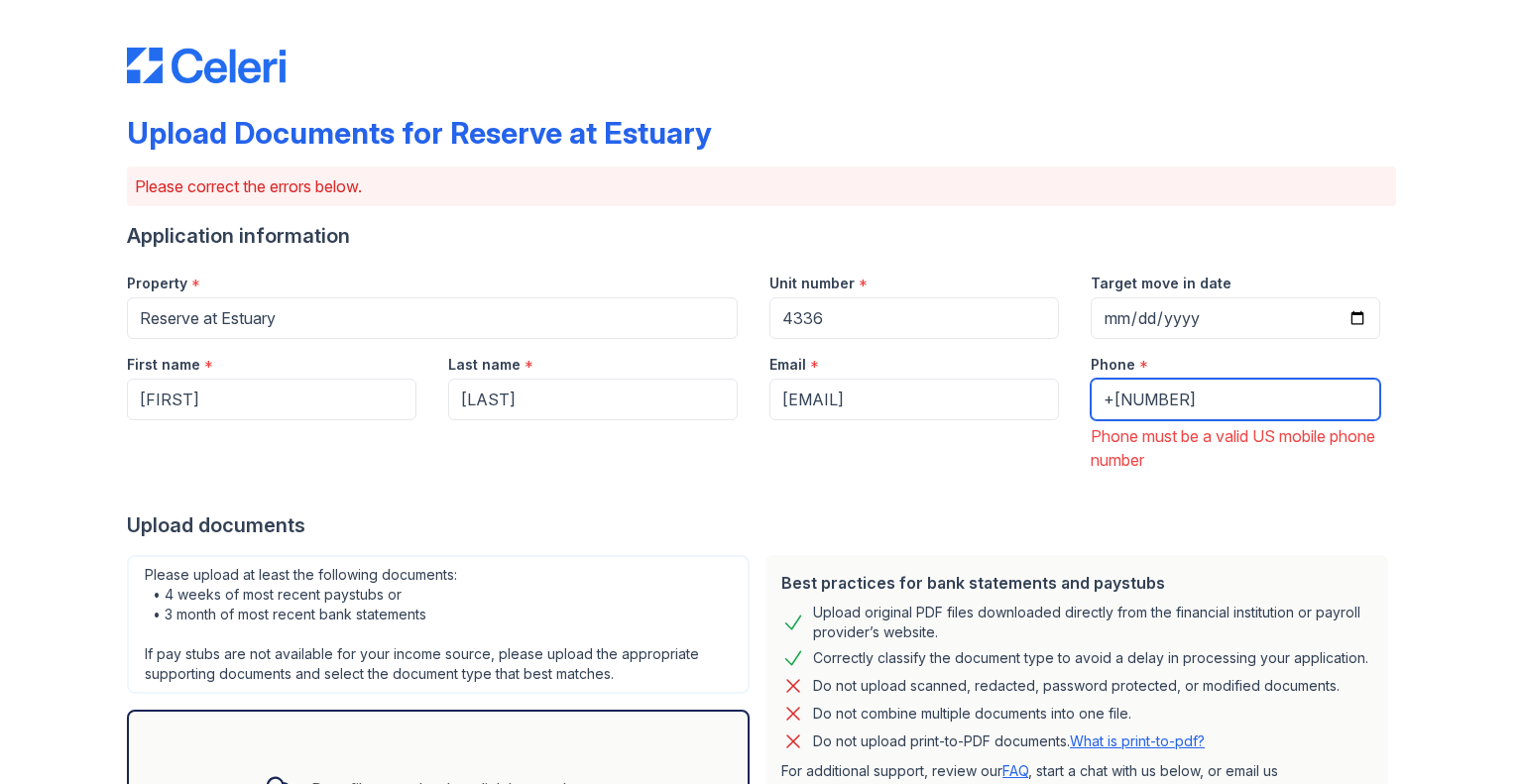 drag, startPoint x: 1201, startPoint y: 412, endPoint x: 1084, endPoint y: 411, distance: 117.004273 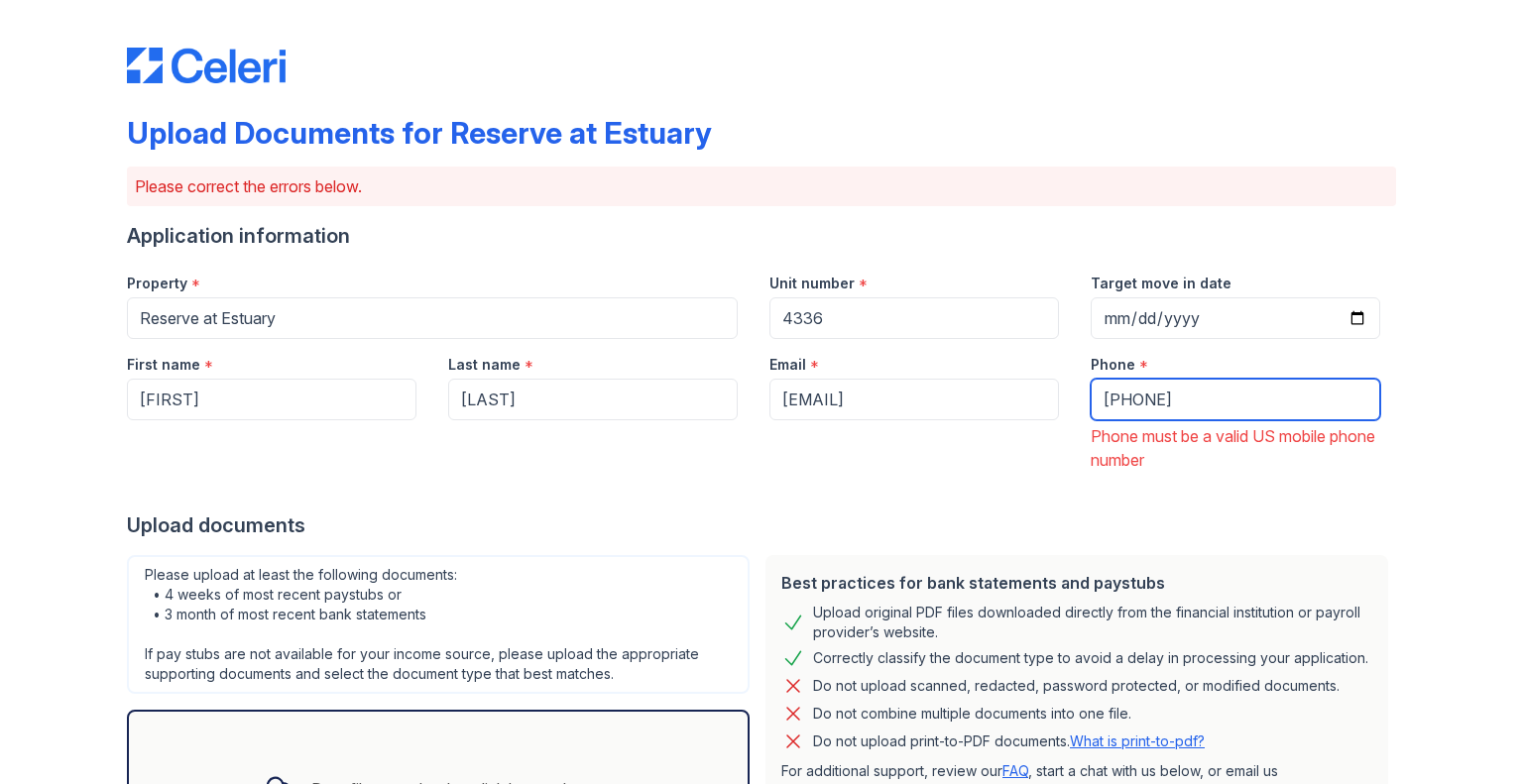 type on "[PHONE]" 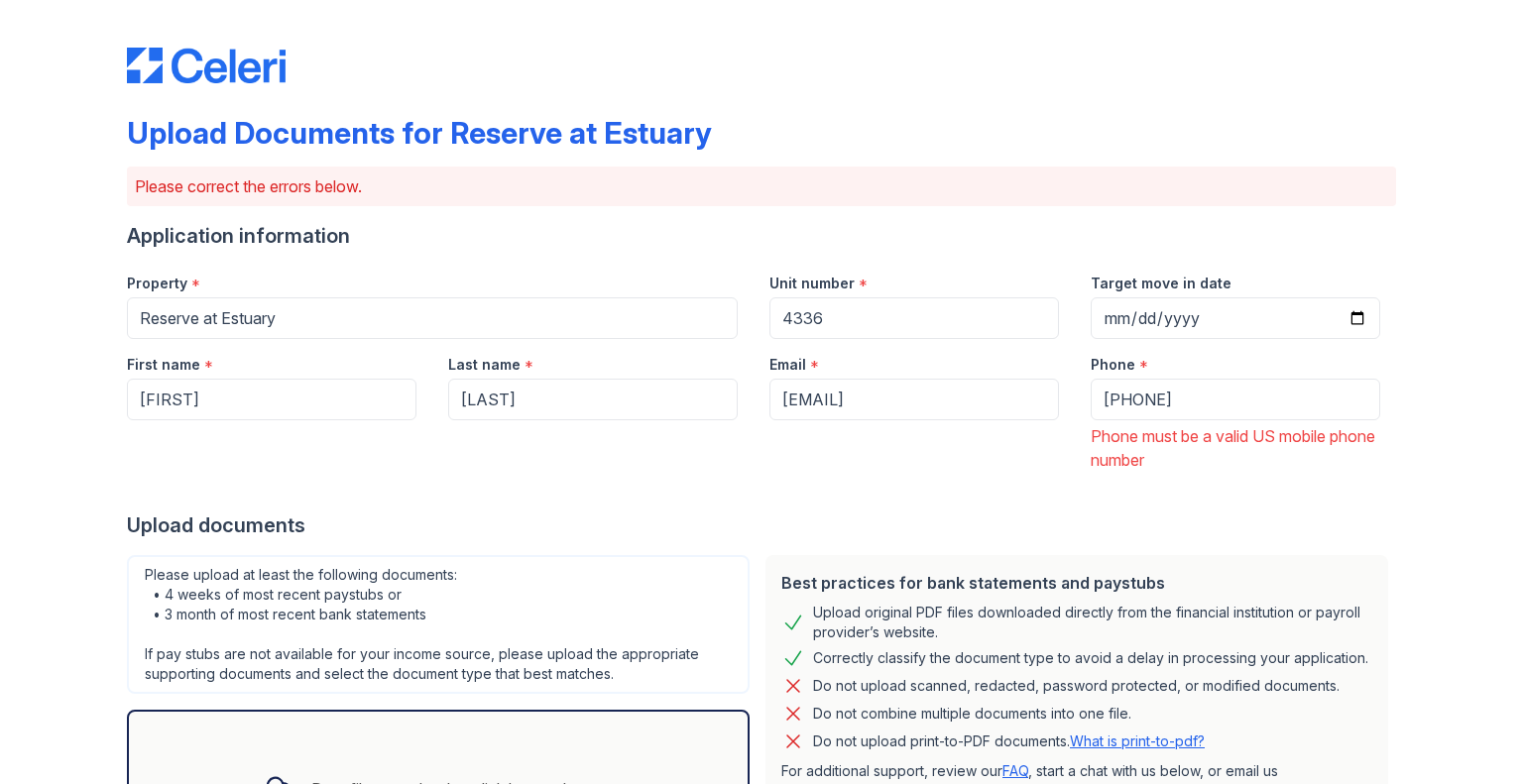click at bounding box center [762, 492] 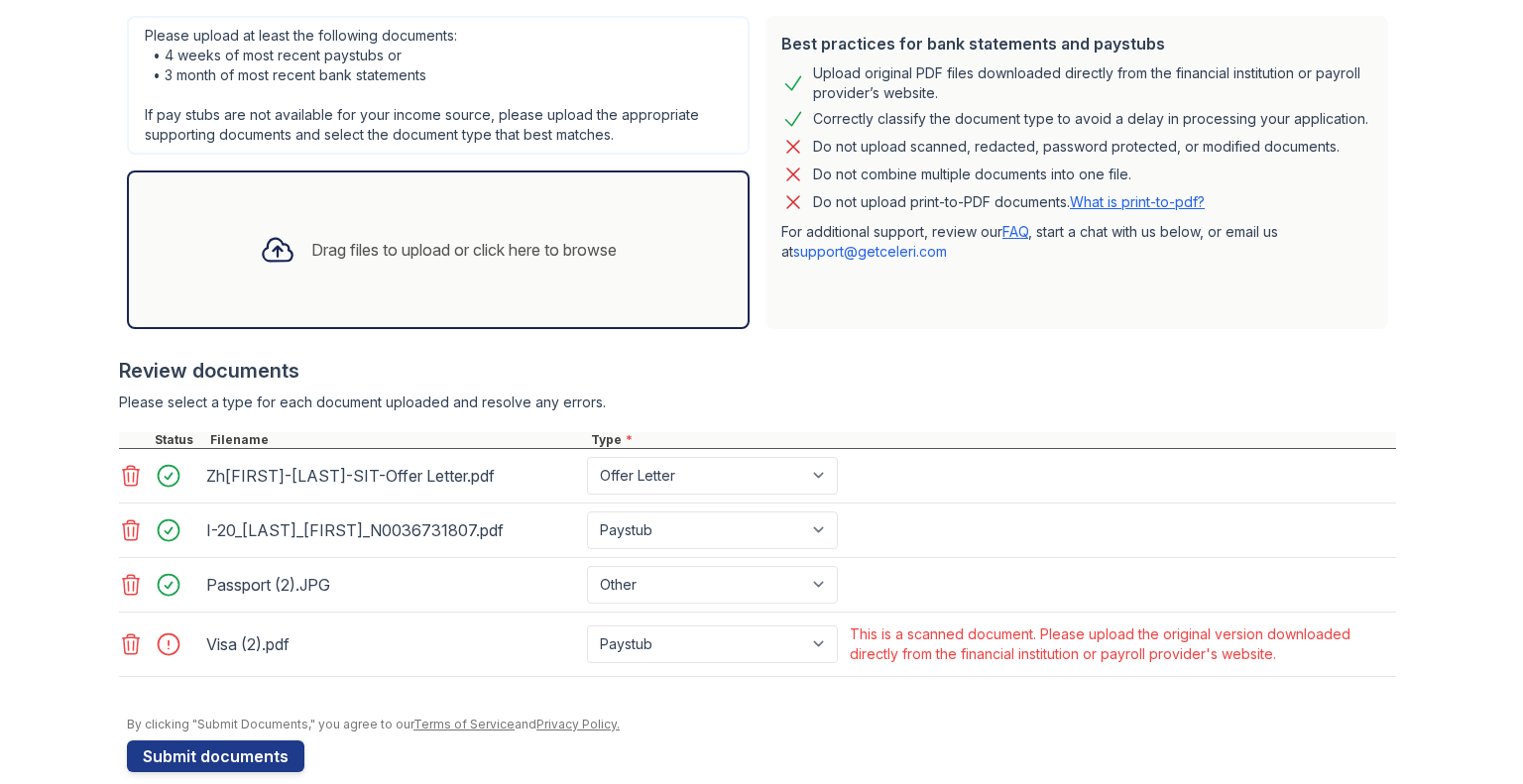 scroll, scrollTop: 563, scrollLeft: 0, axis: vertical 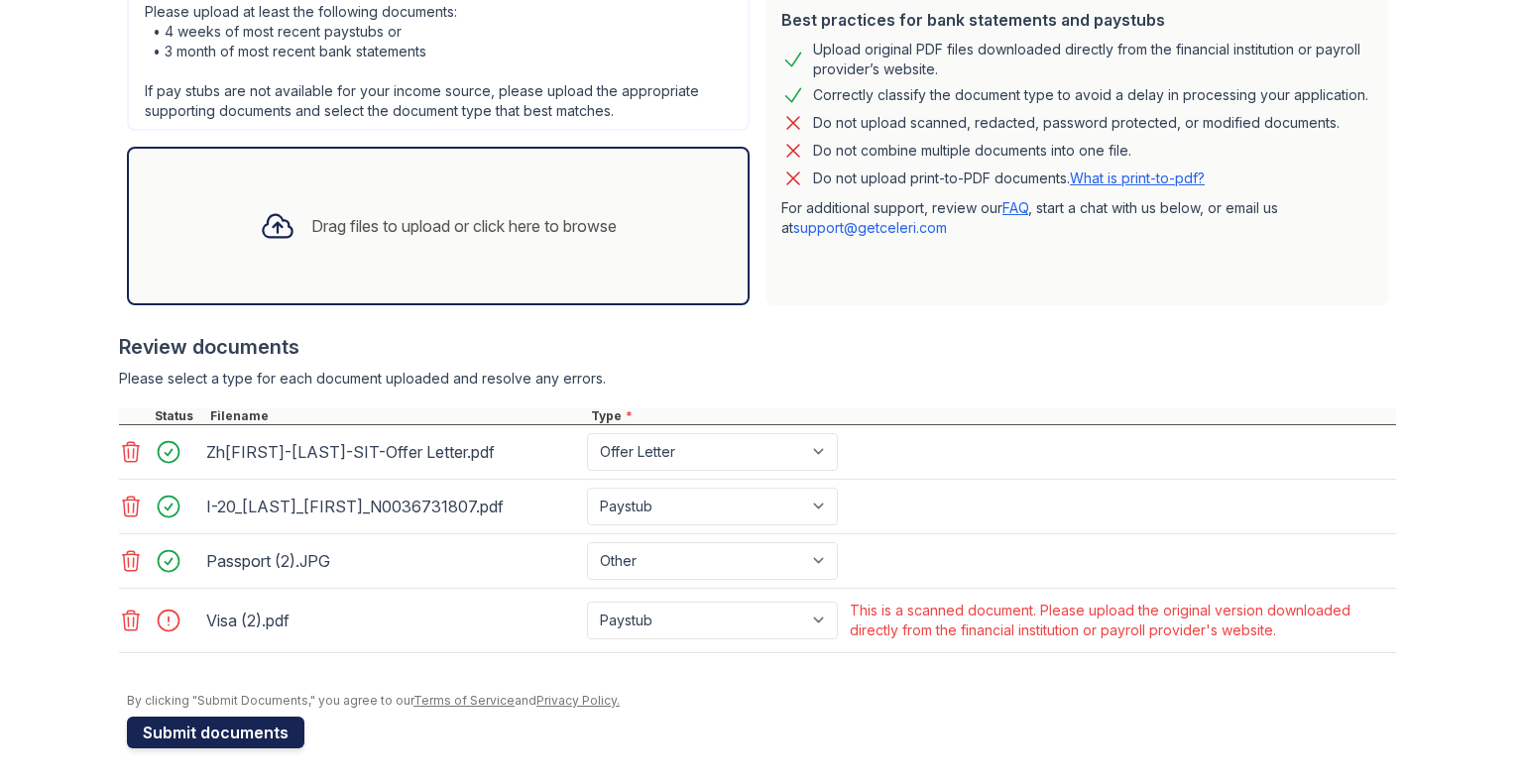 click on "Submit documents" at bounding box center (215, 732) 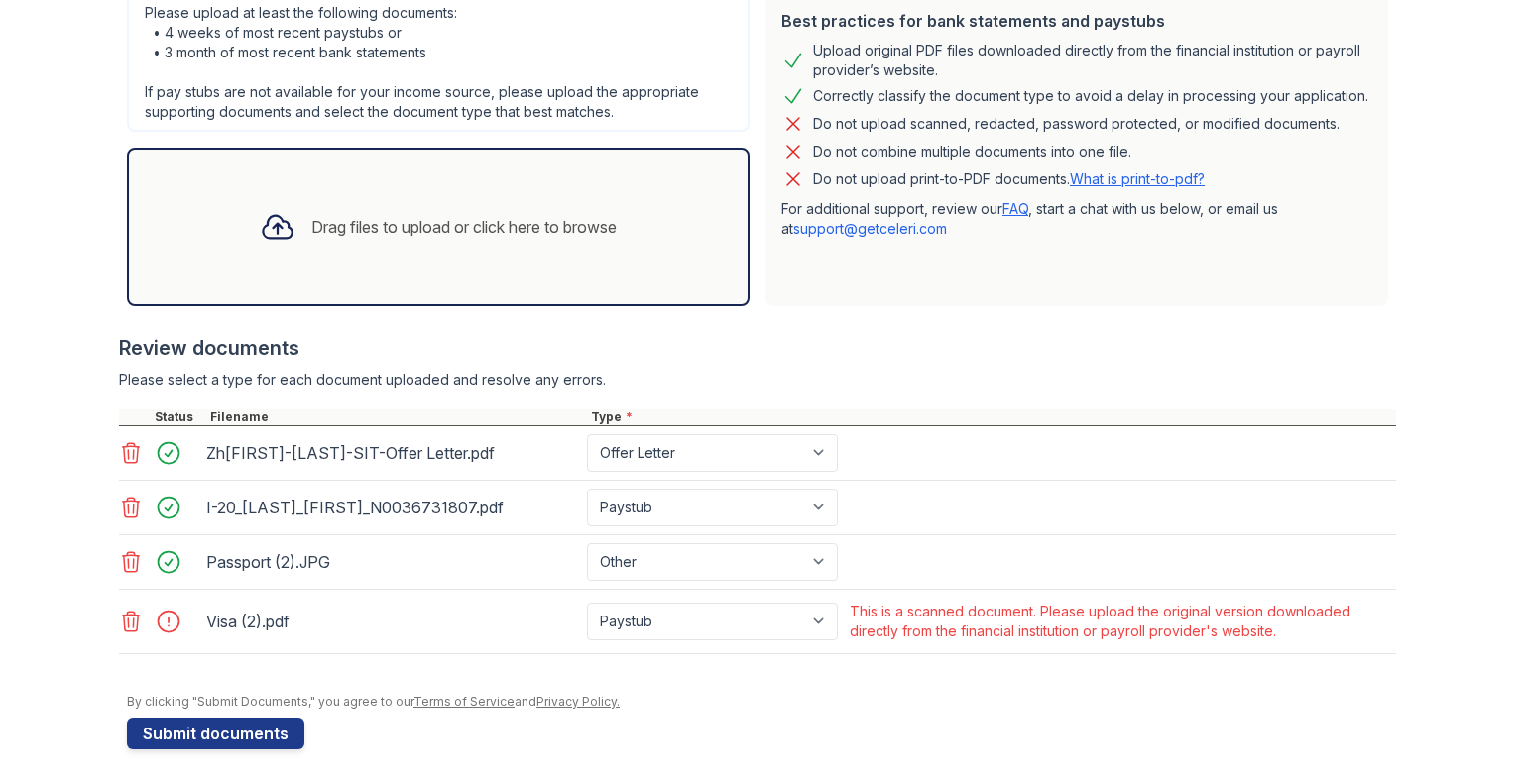 scroll, scrollTop: 511, scrollLeft: 0, axis: vertical 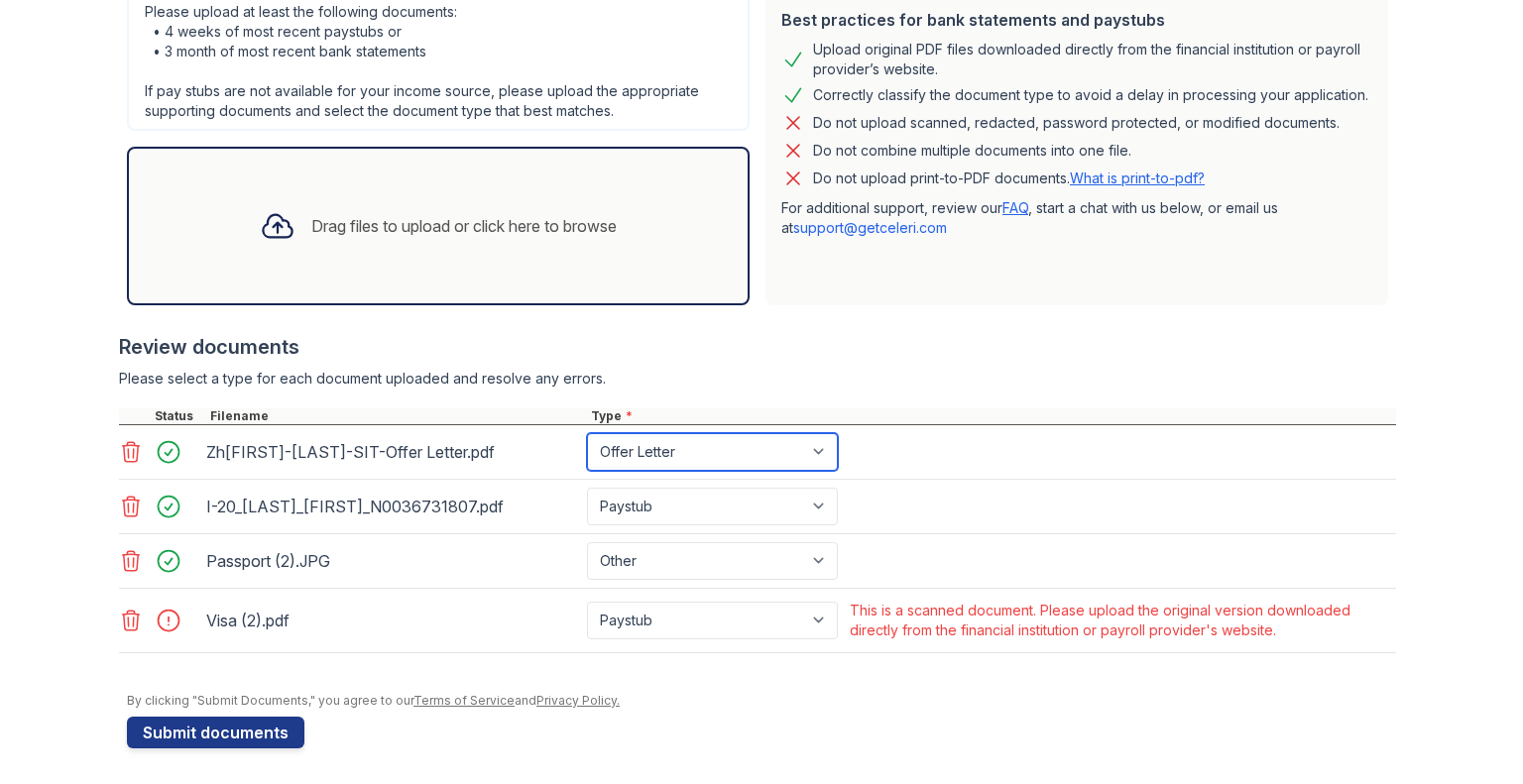click on "Paystub
Bank Statement
Offer Letter
Tax Documents
Benefit Award Letter
Investment Account Statement
Other" at bounding box center (712, 452) 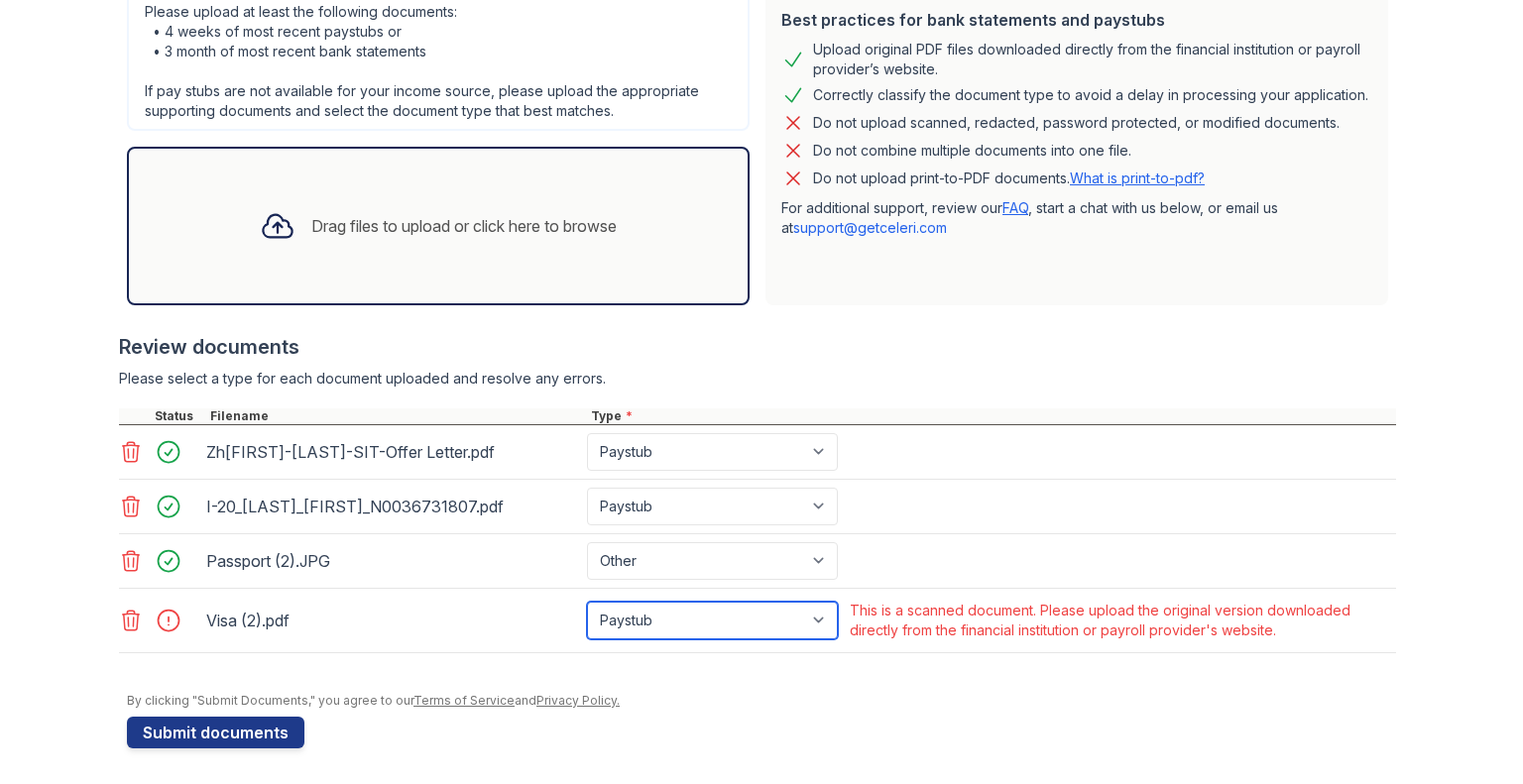 click on "Paystub
Bank Statement
Offer Letter
Tax Documents
Benefit Award Letter
Investment Account Statement
Other" at bounding box center (712, 620) 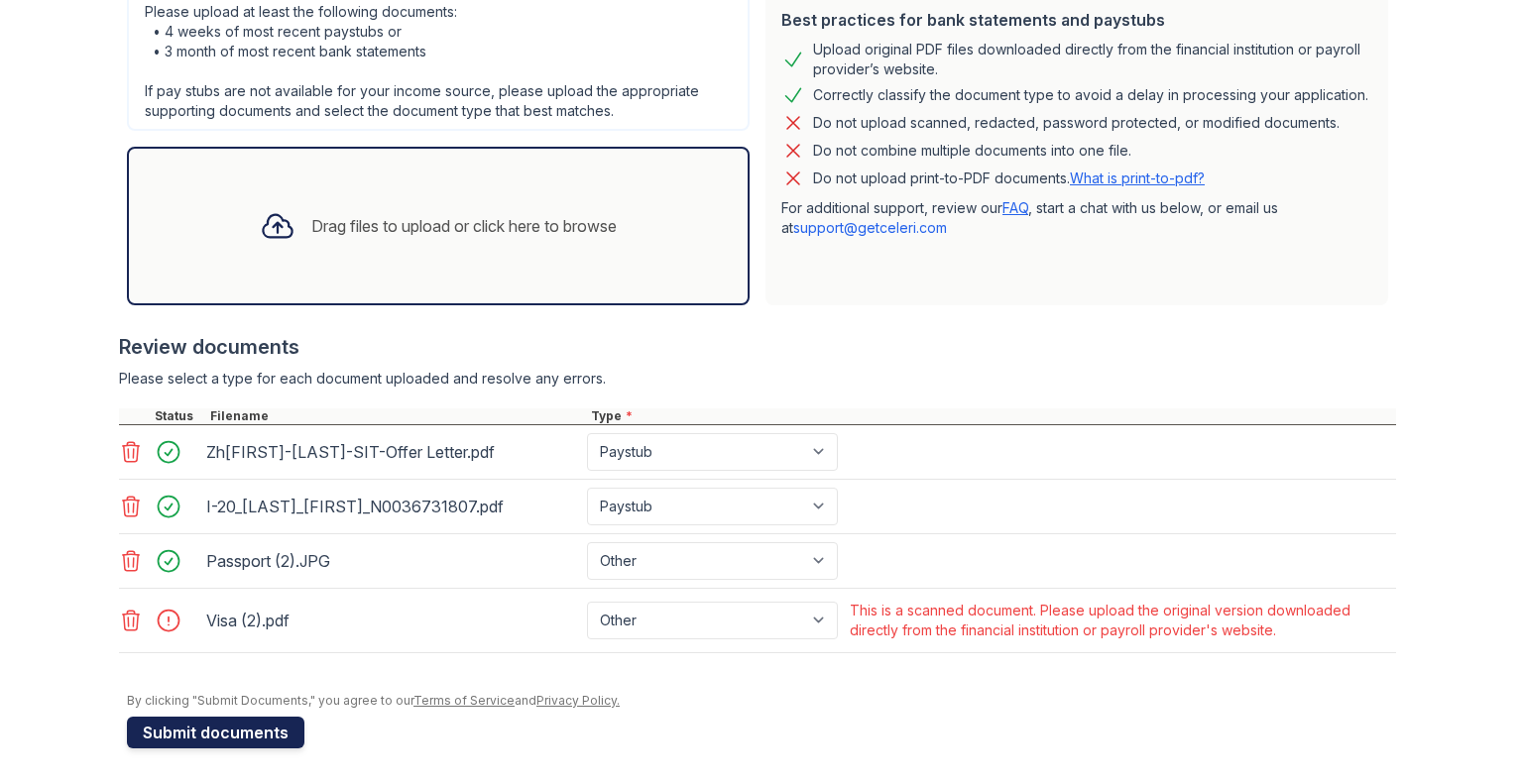 click on "Submit documents" at bounding box center [215, 732] 